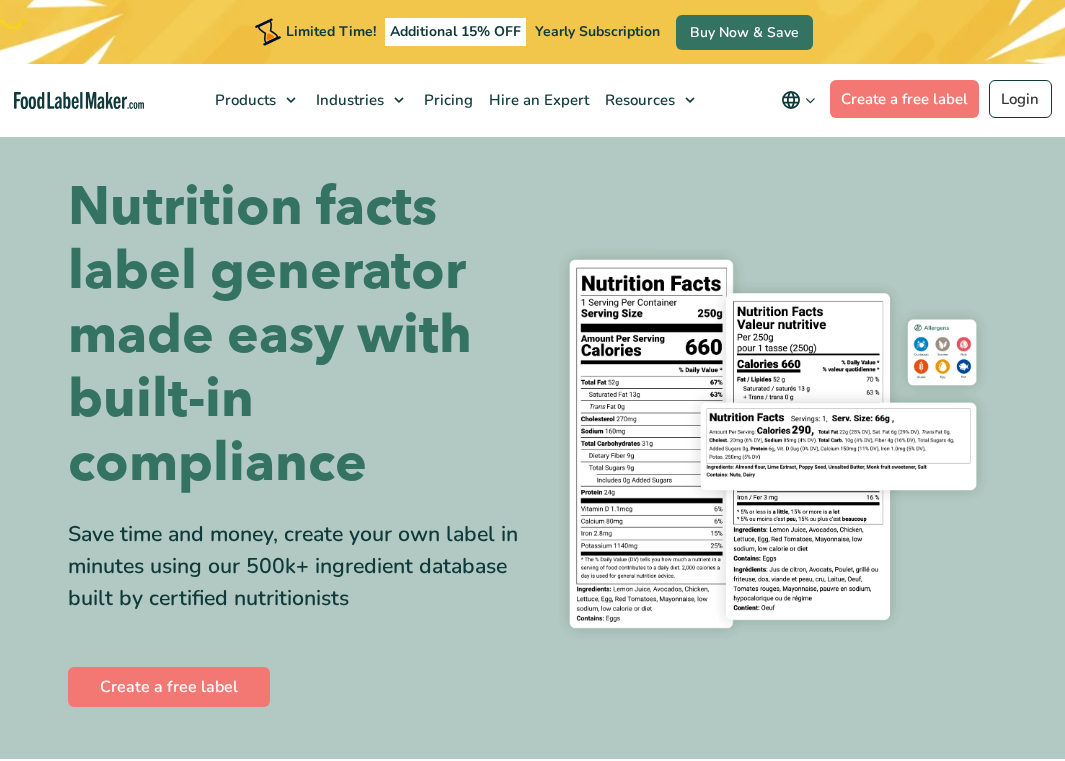 scroll, scrollTop: 0, scrollLeft: 0, axis: both 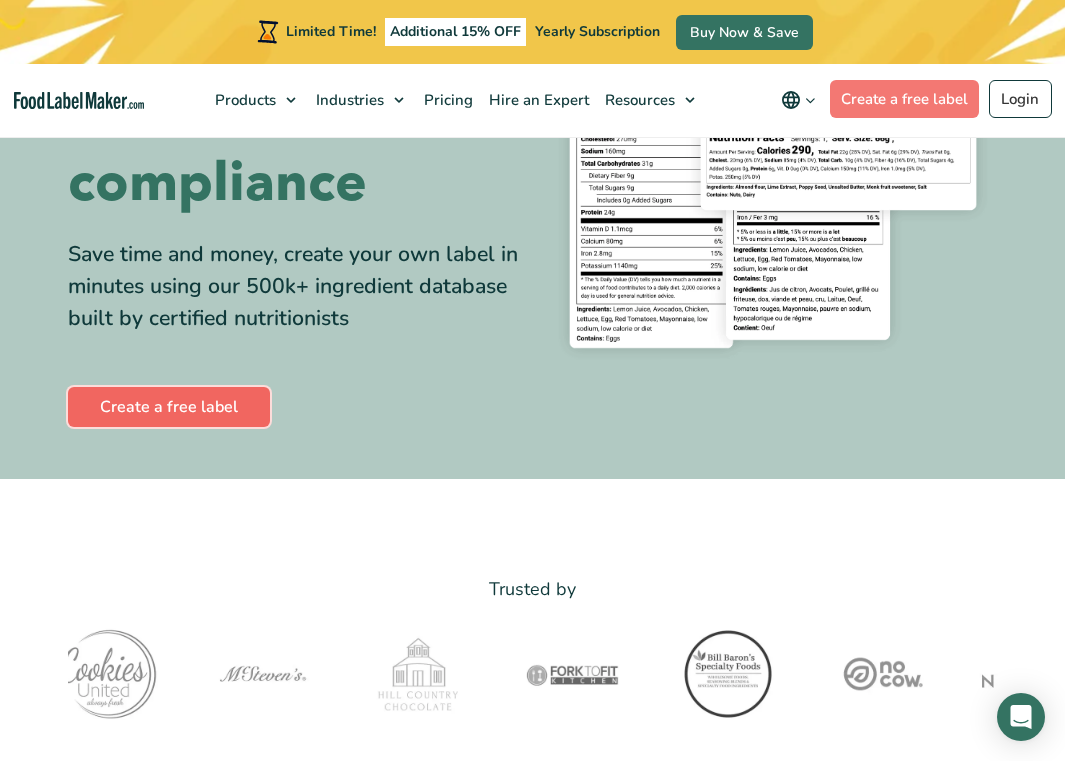 click on "Create a free label" at bounding box center (169, 407) 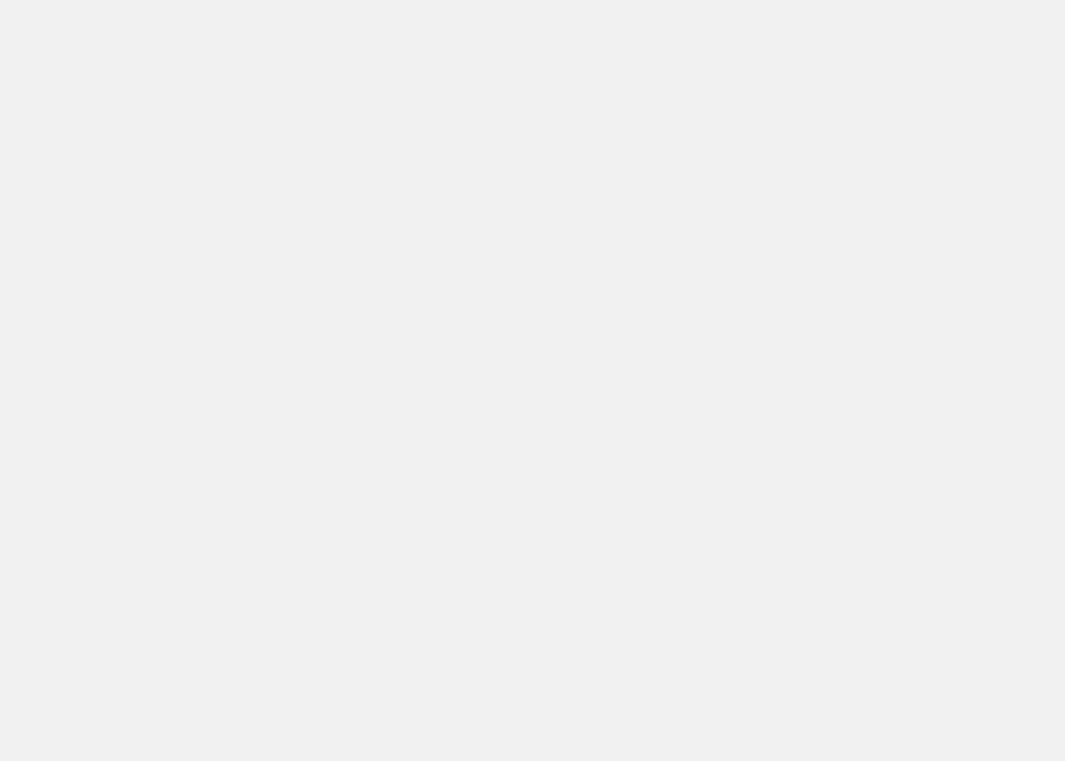 scroll, scrollTop: 0, scrollLeft: 0, axis: both 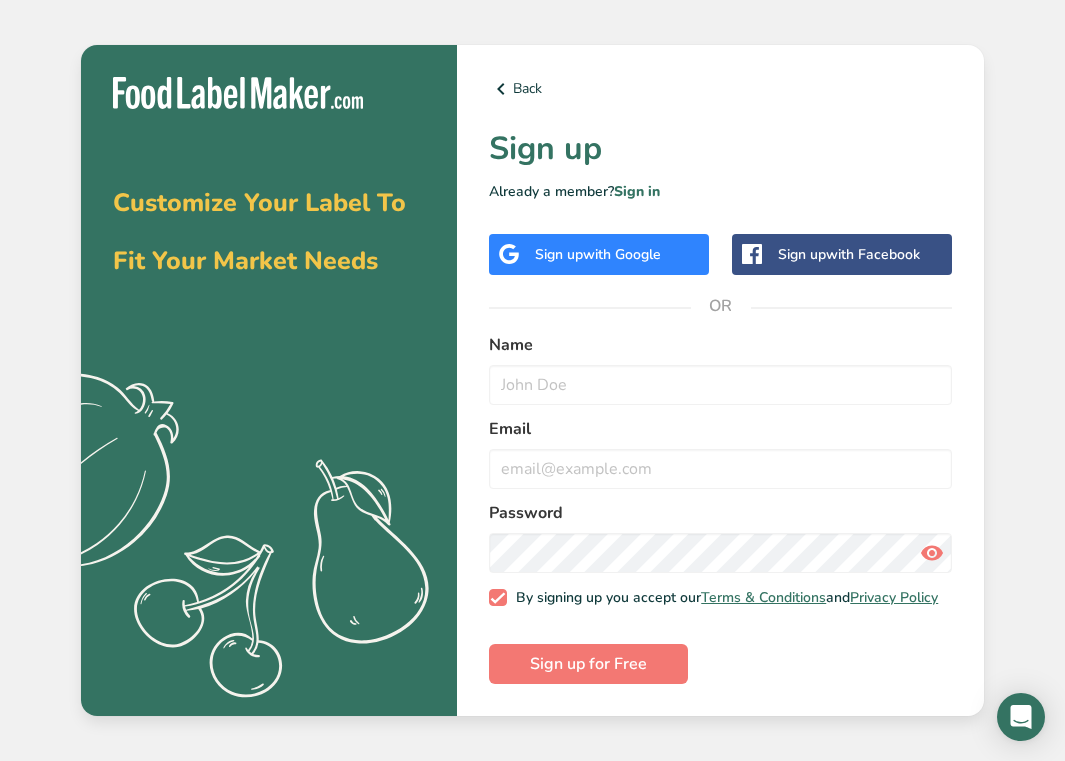 click on "Sign up  with Google" at bounding box center [599, 254] 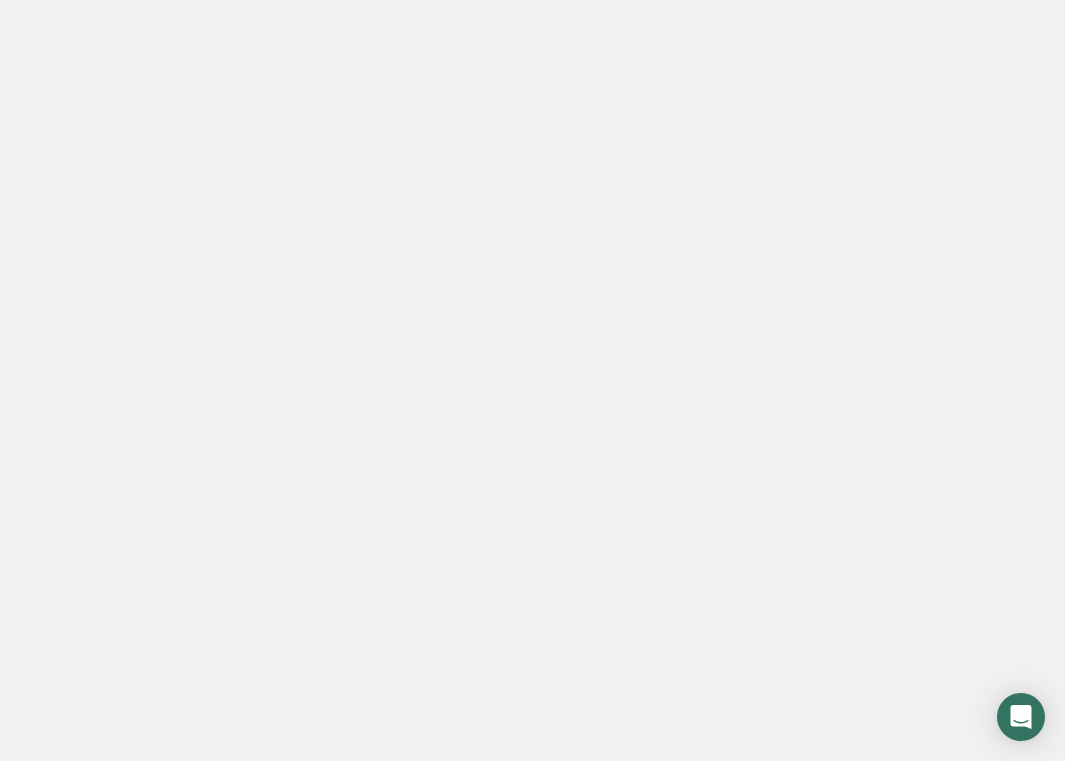 scroll, scrollTop: 0, scrollLeft: 0, axis: both 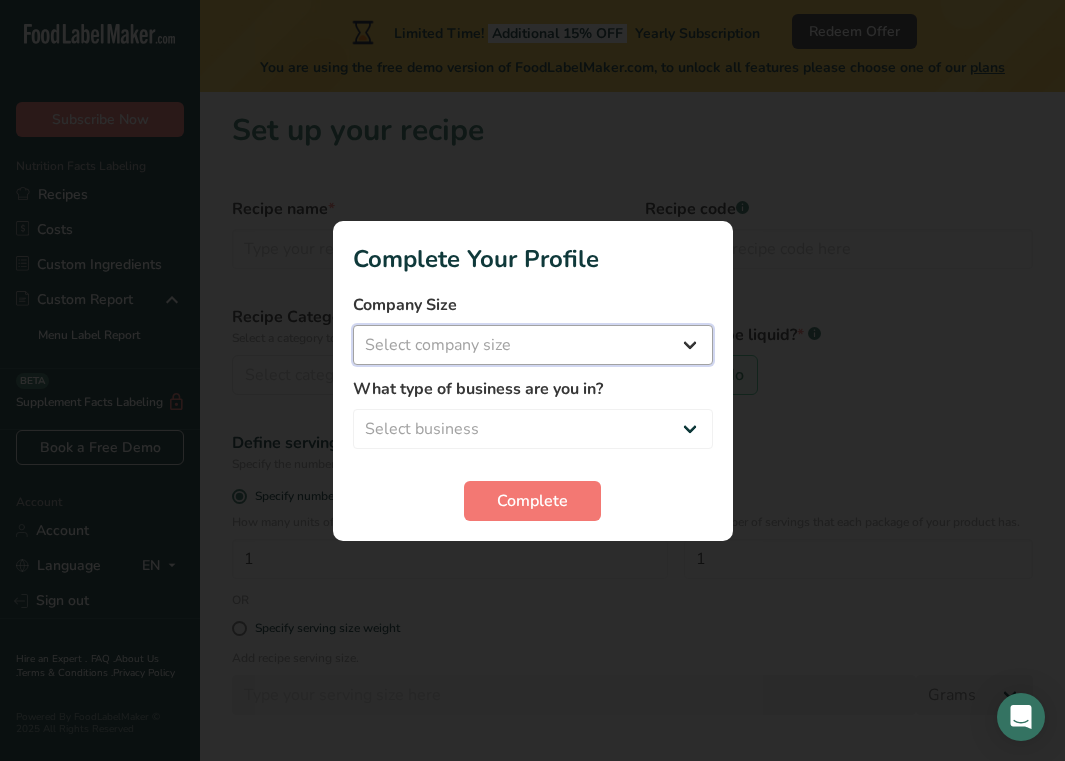 click on "Select company size
Fewer than 10 Employees
10 to 50 Employees
51 to 500 Employees
Over 500 Employees" at bounding box center (533, 345) 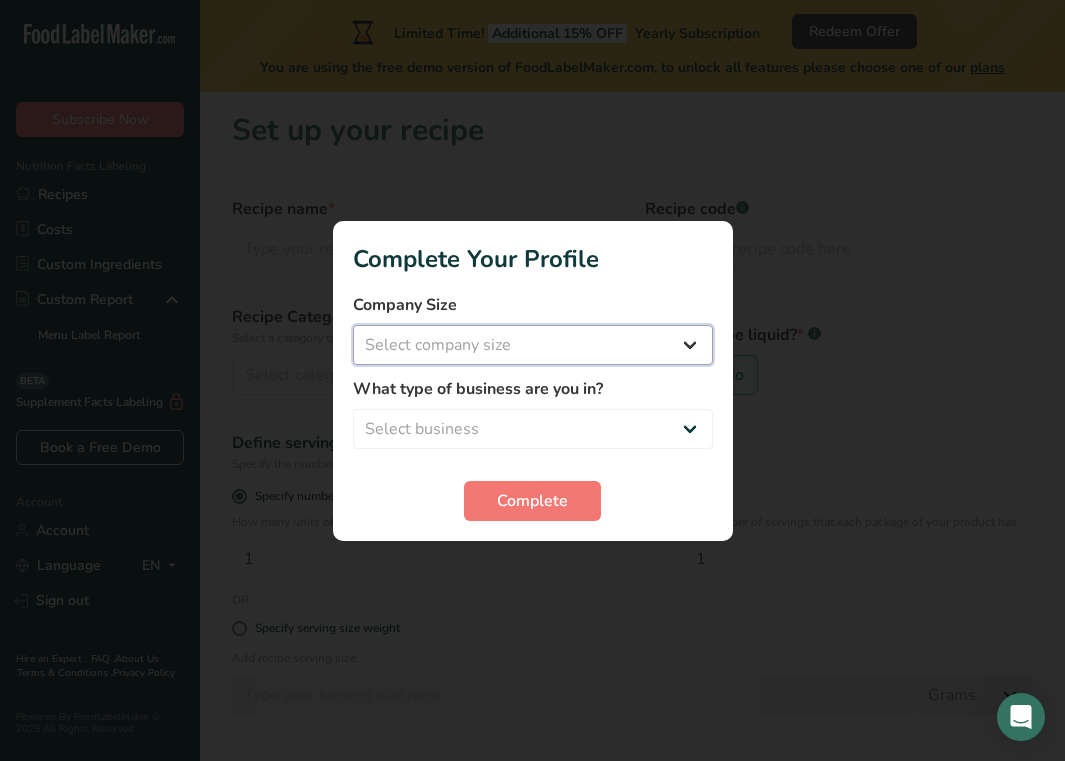 select on "1" 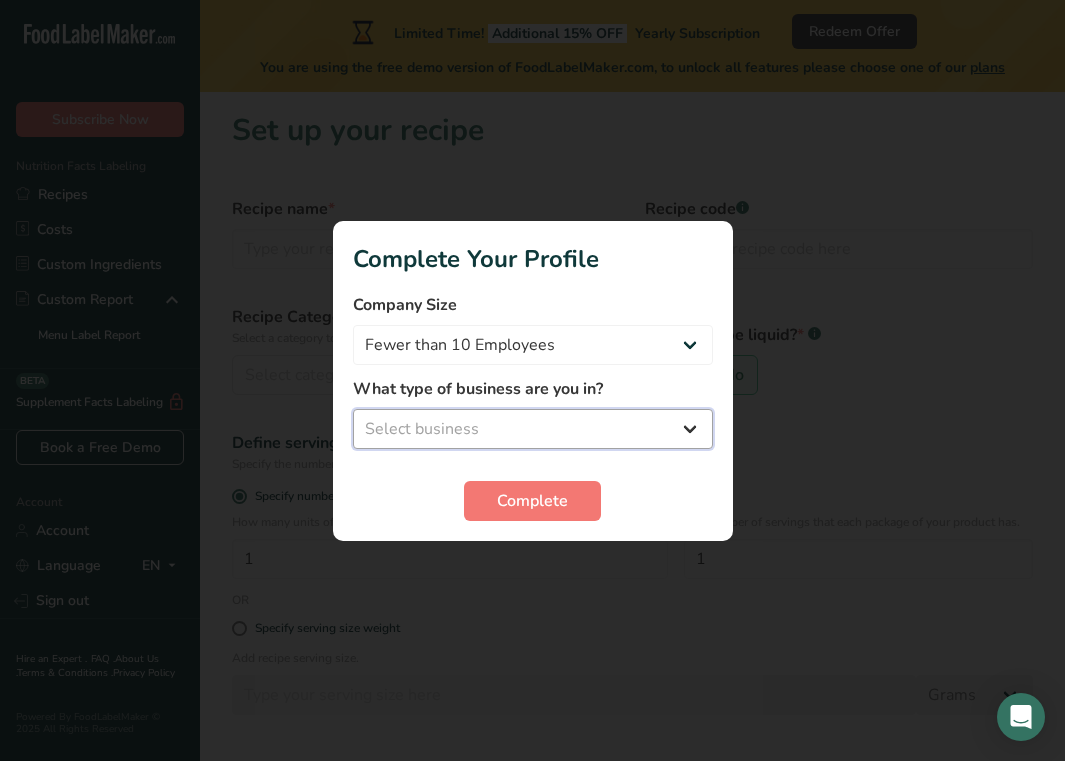 click on "Select business
Packaged Food Manufacturer
Restaurant & Cafe
Bakery
Meal Plans & Catering Company
Nutritionist
Food Blogger
Personal Trainer
Other" at bounding box center (533, 429) 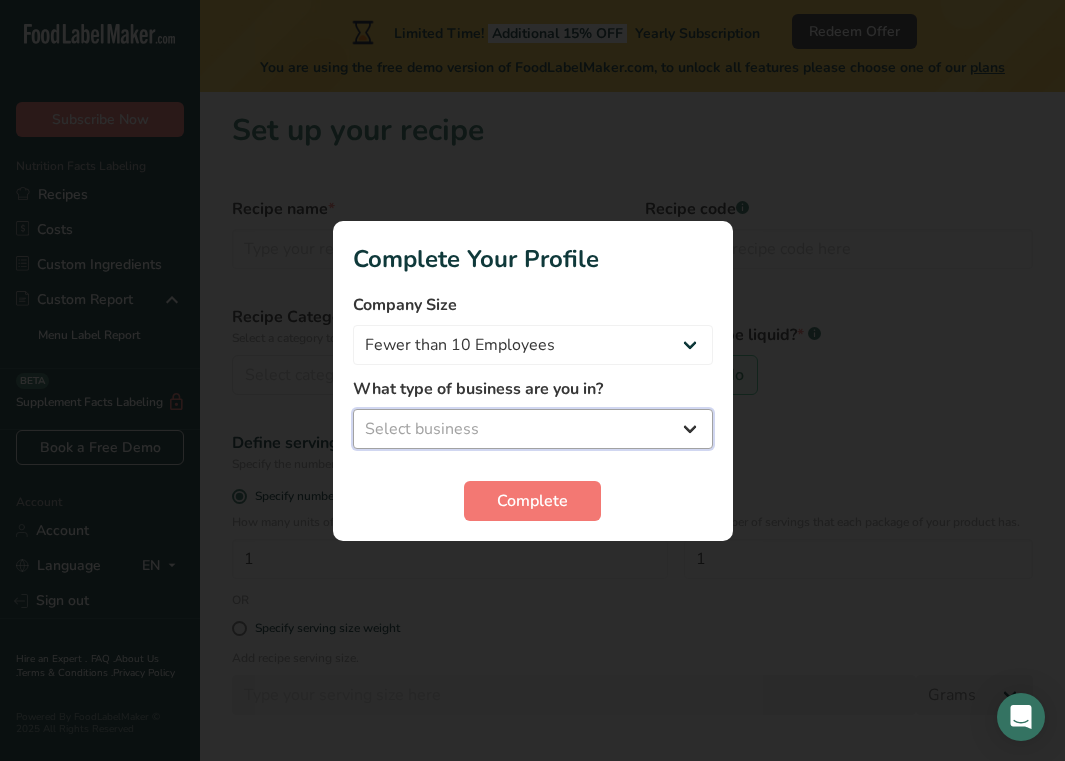 select on "1" 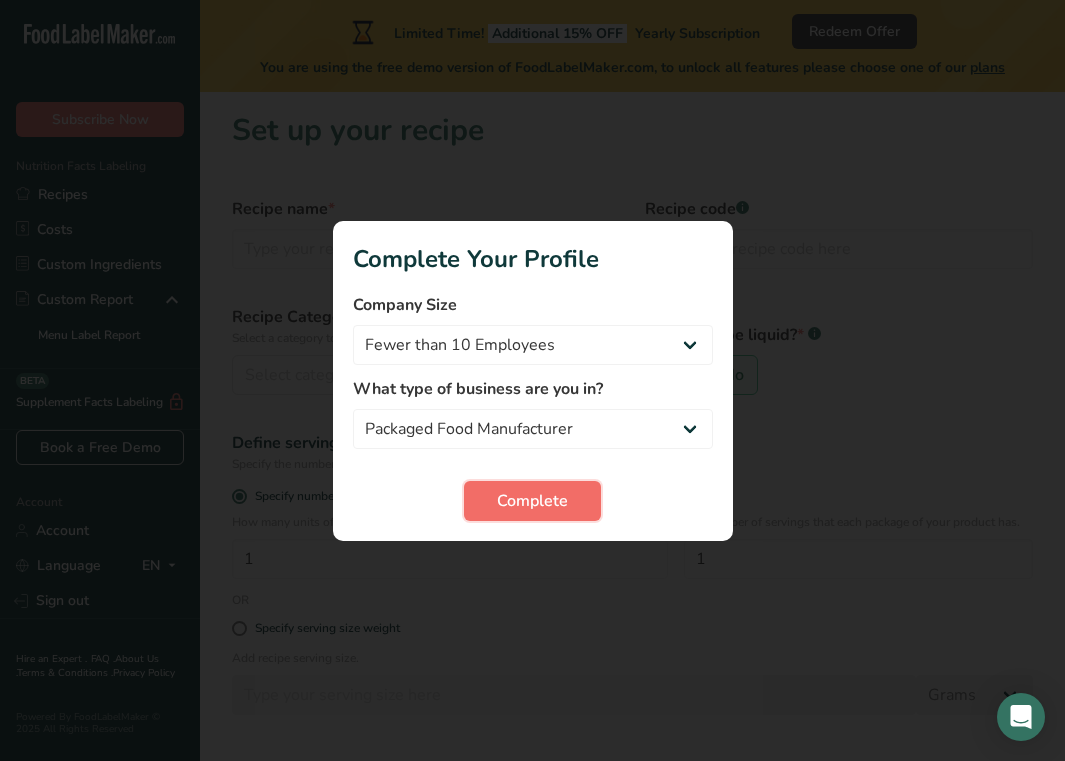 click on "Complete" at bounding box center (532, 501) 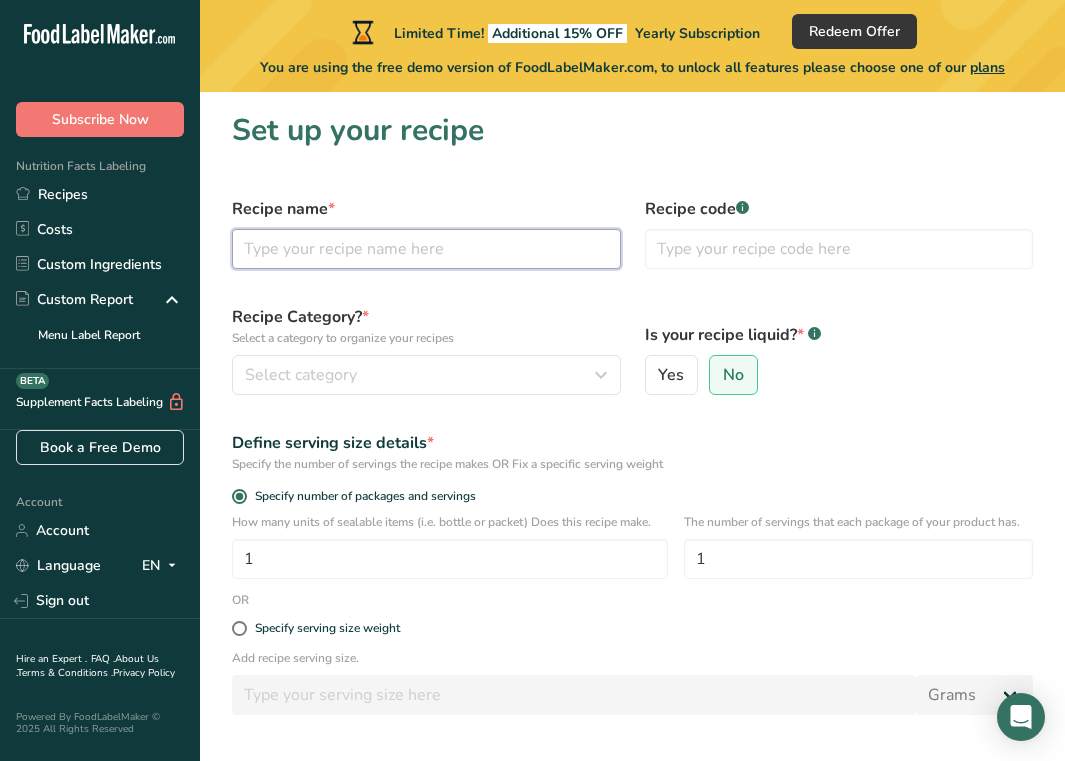 click at bounding box center [426, 249] 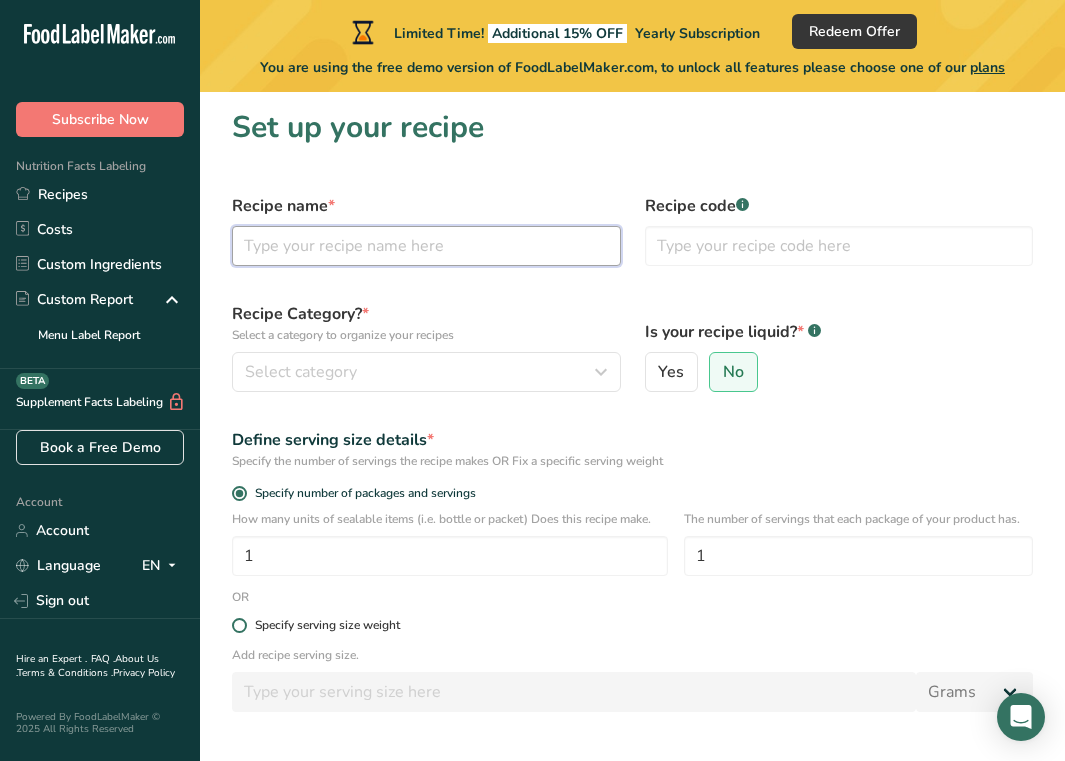 scroll, scrollTop: 0, scrollLeft: 0, axis: both 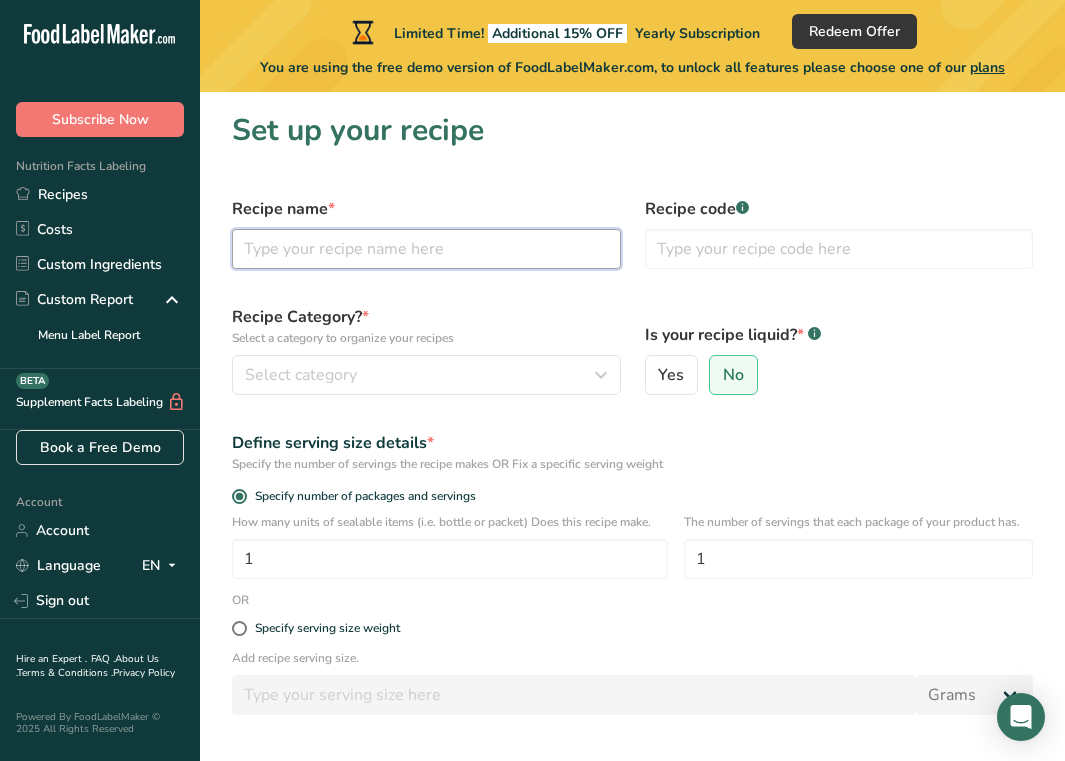 click at bounding box center [426, 249] 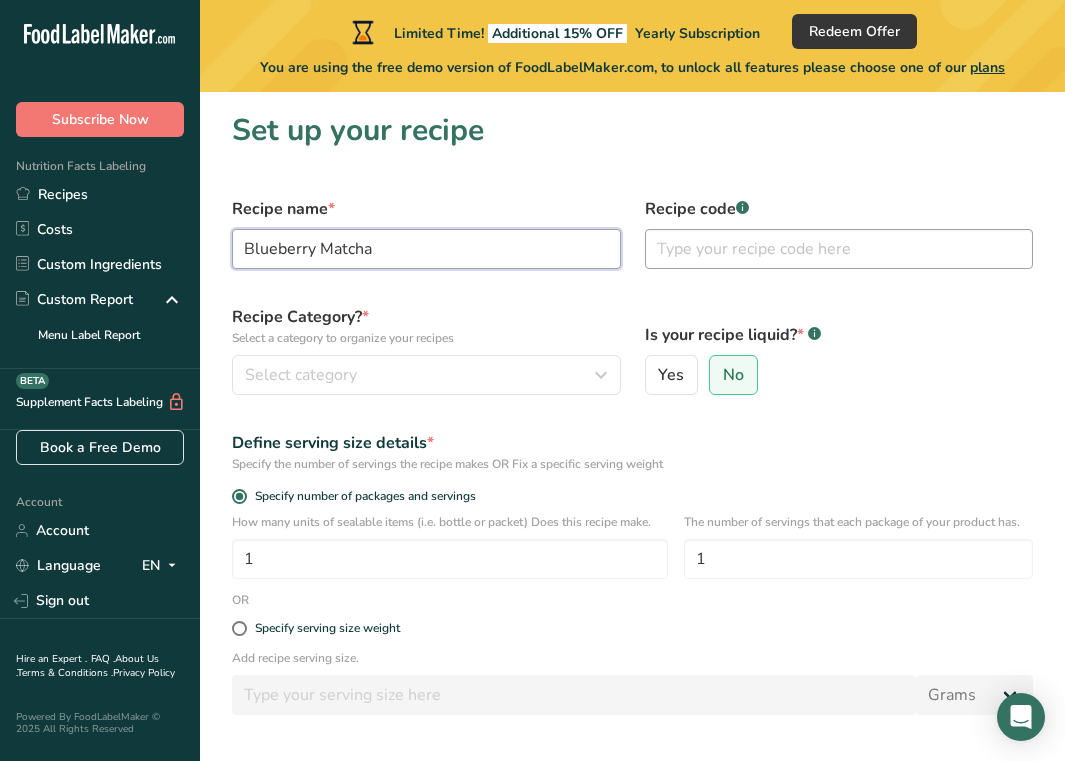 type on "Blueberry Matcha" 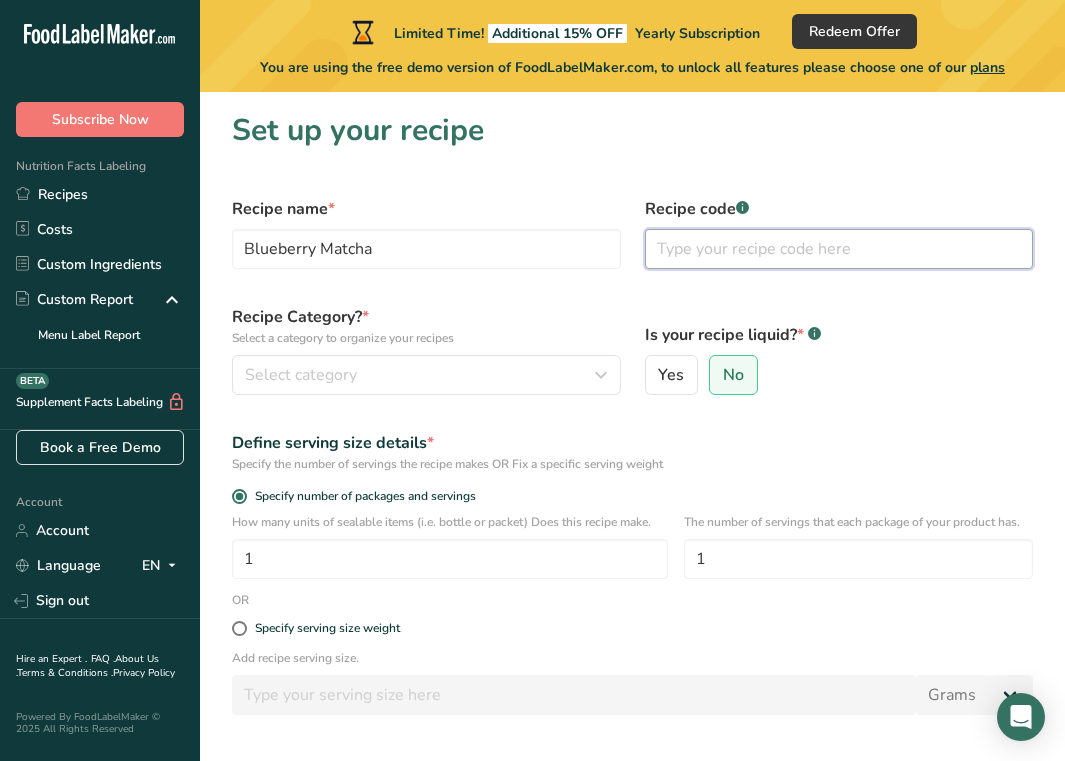 click at bounding box center [839, 249] 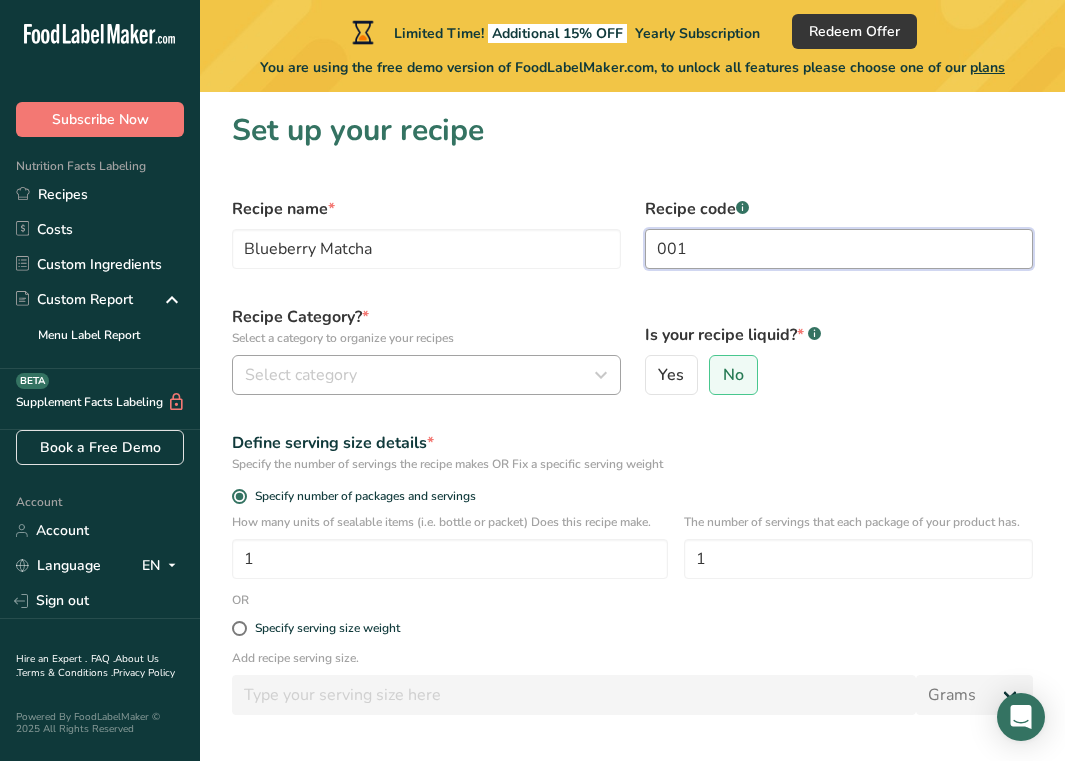 type on "001" 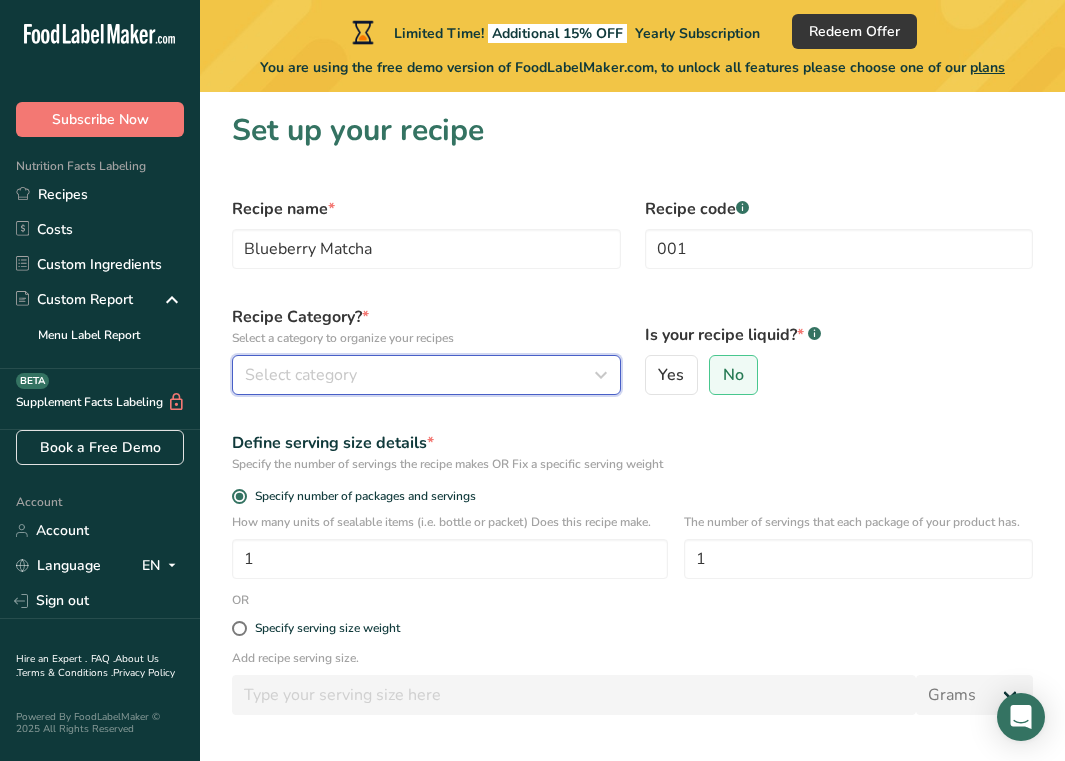 click on "Select category" at bounding box center (420, 375) 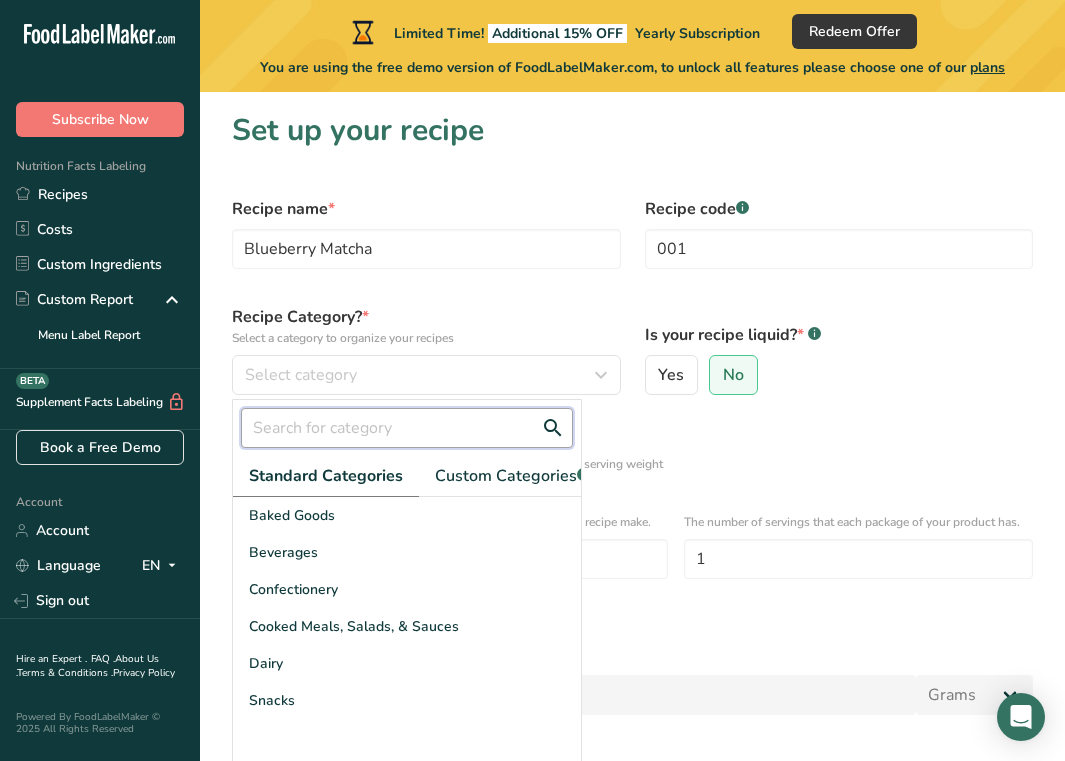 click at bounding box center [407, 428] 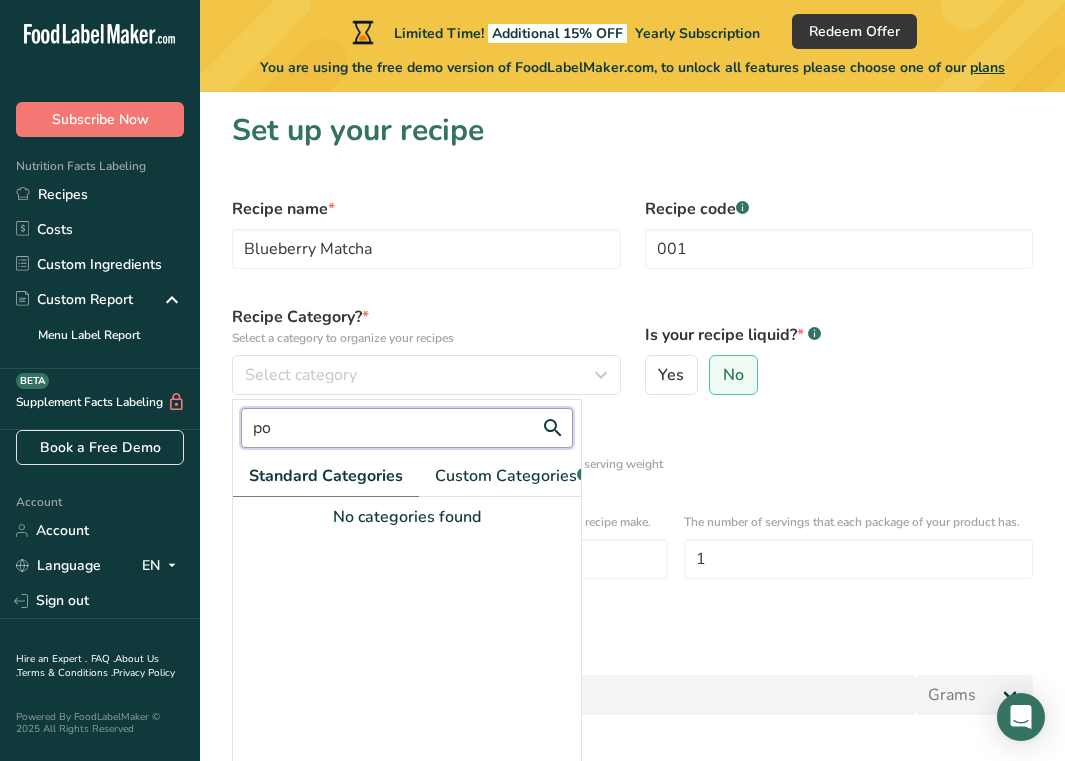 type on "p" 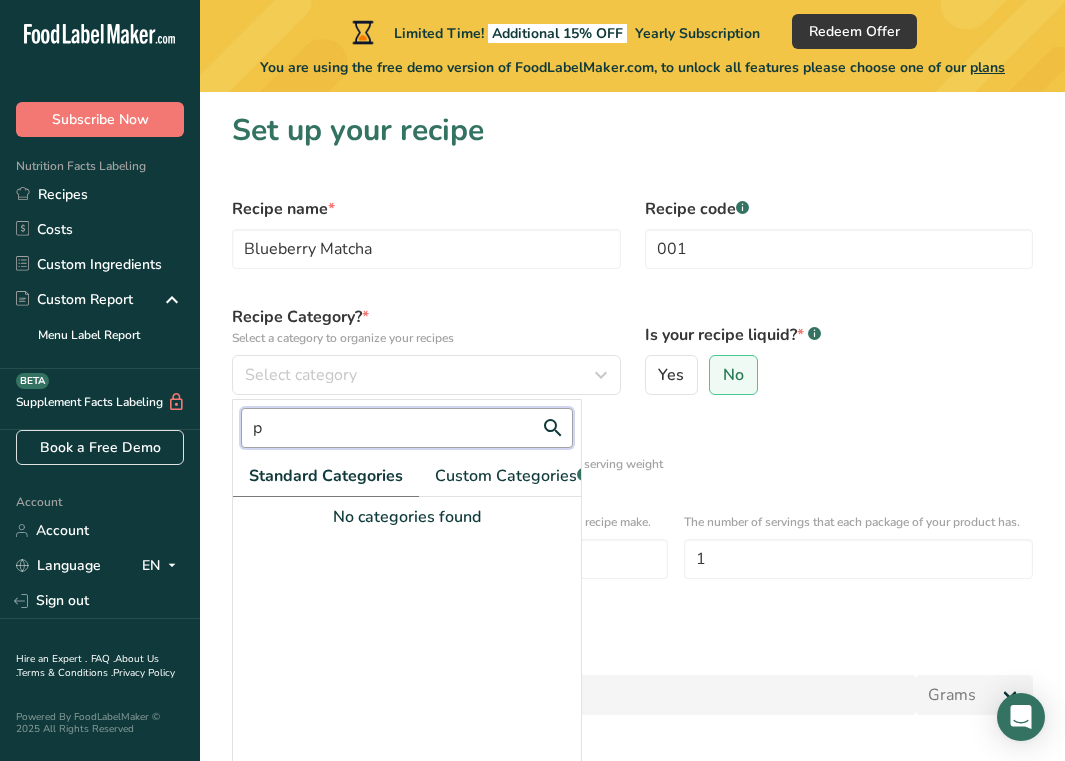 type 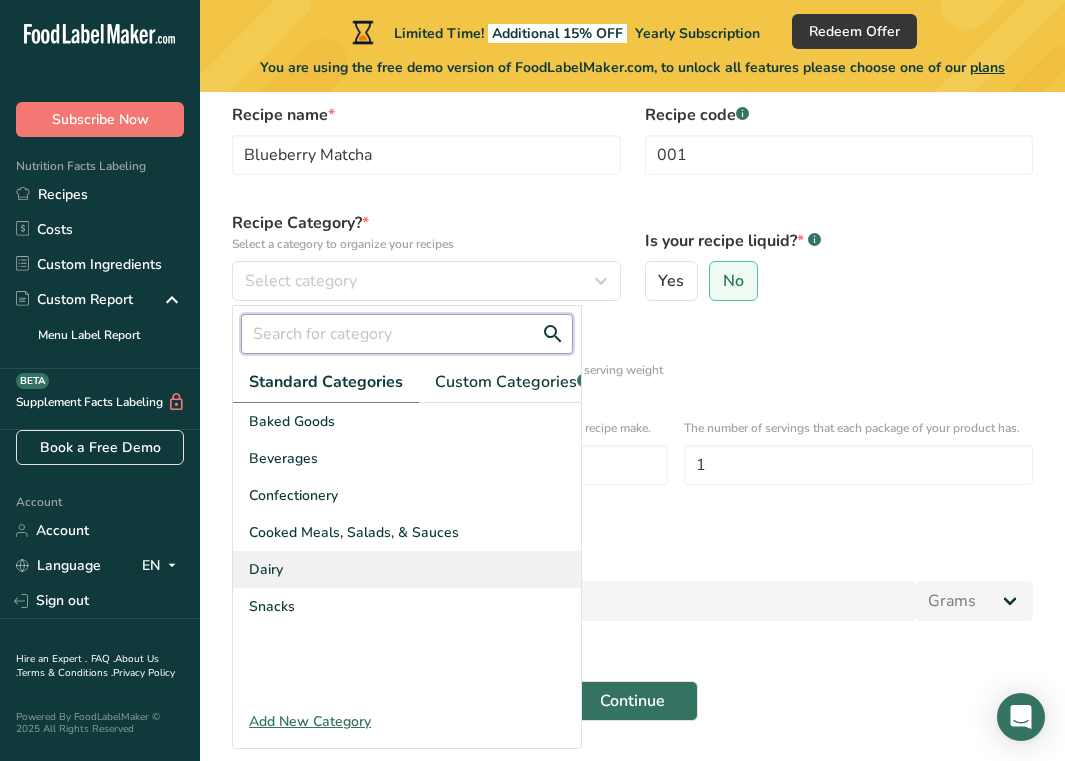 scroll, scrollTop: 101, scrollLeft: 0, axis: vertical 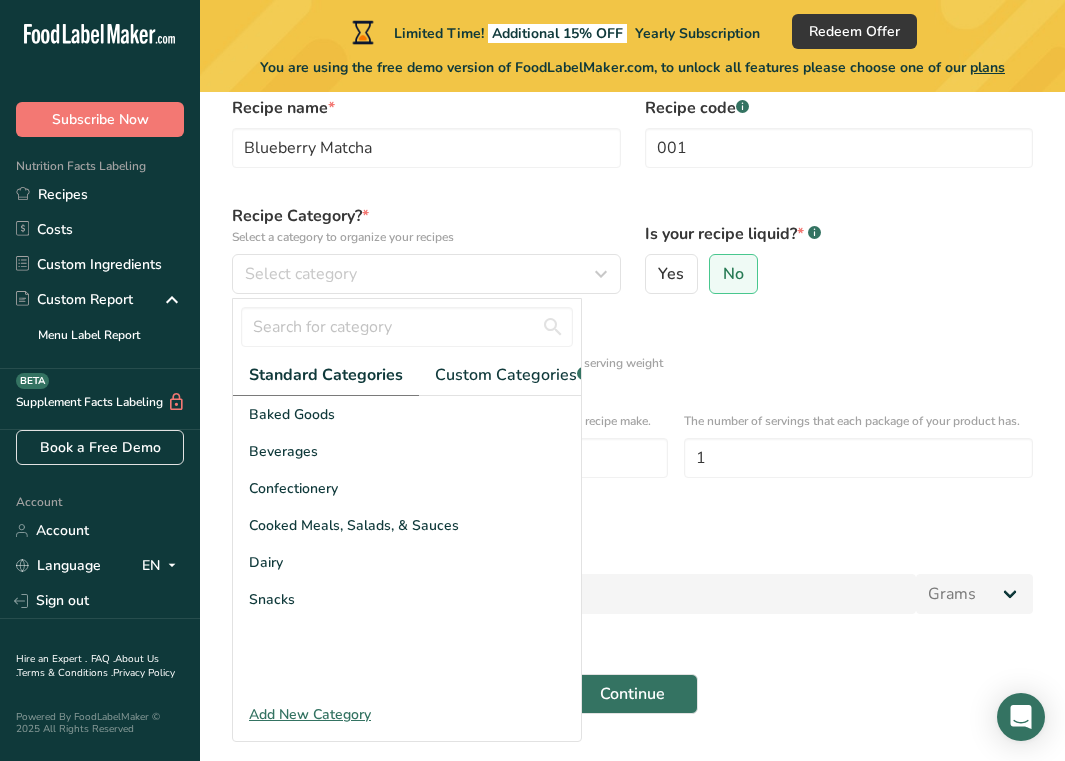 click on "Add New Category" at bounding box center [407, 714] 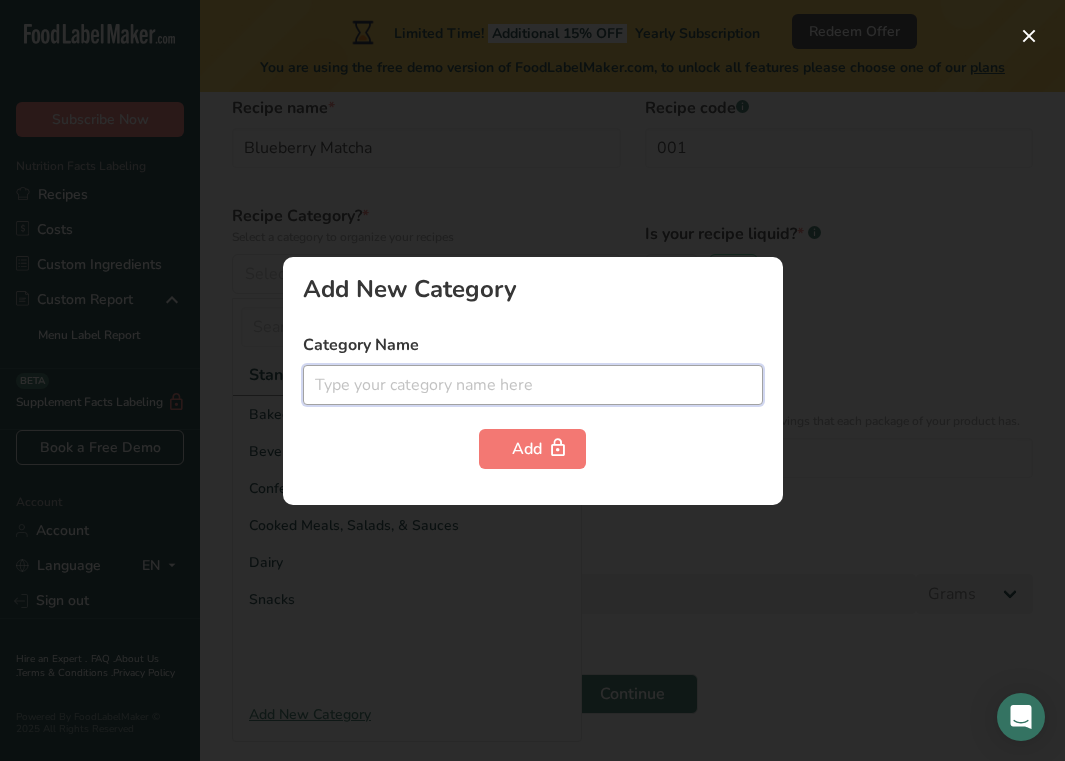 click at bounding box center [533, 385] 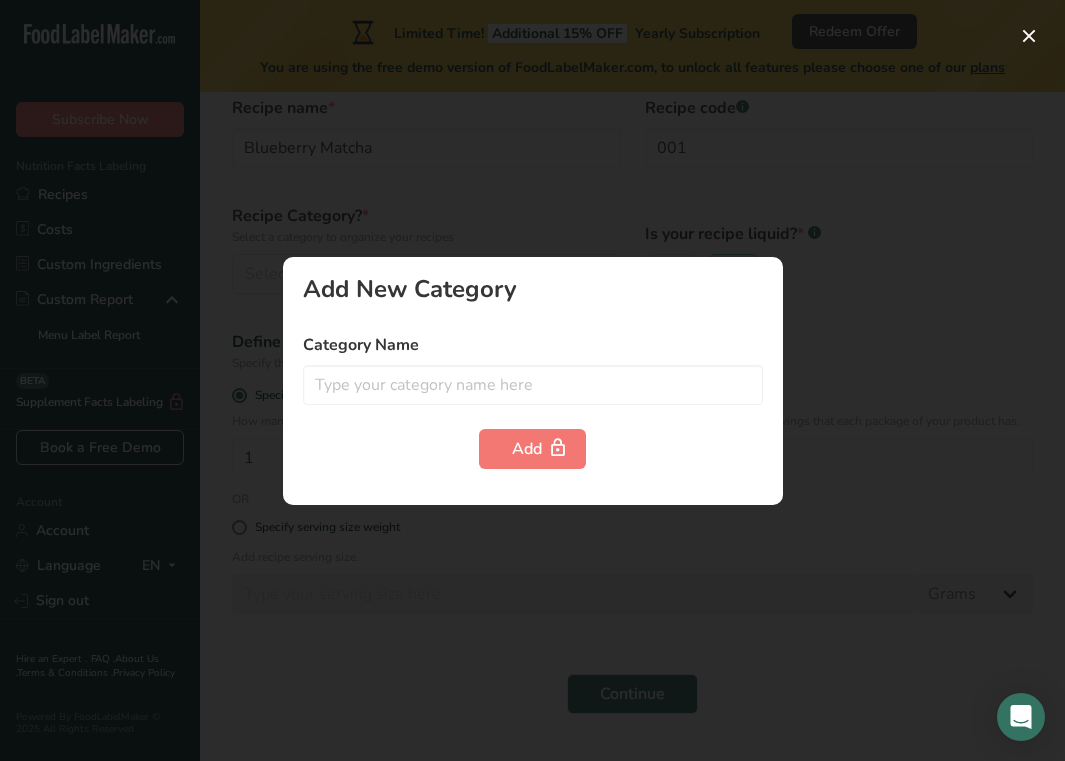 click at bounding box center [532, 380] 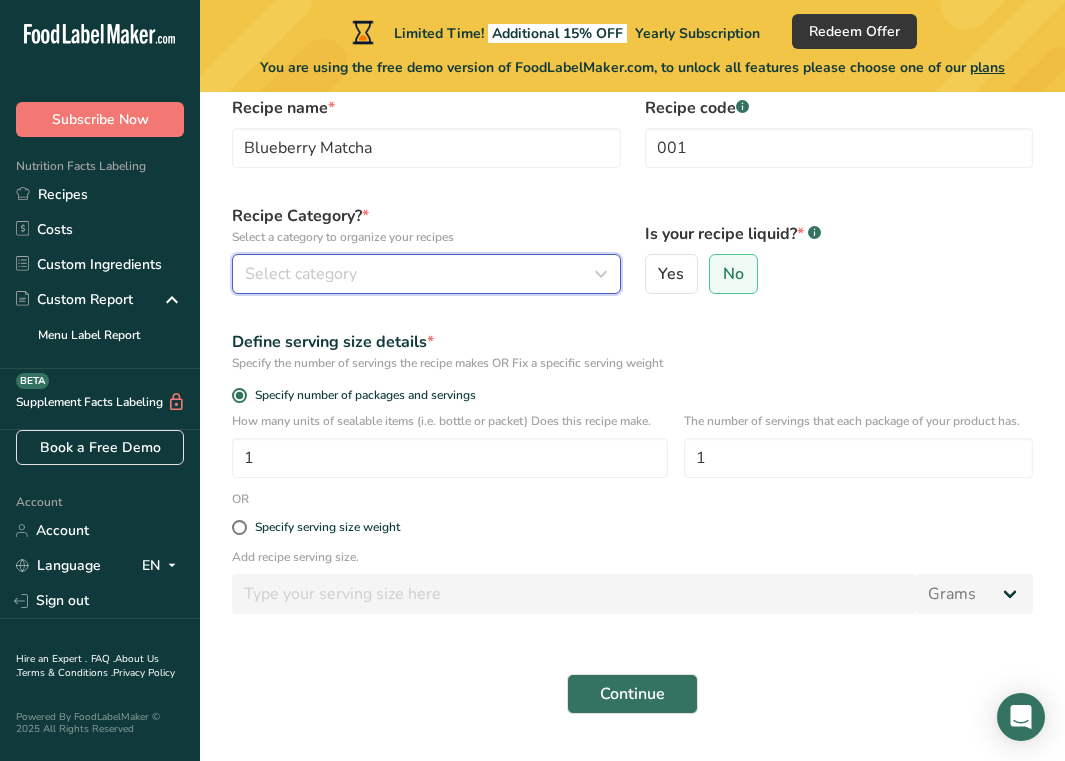 click on "Select category" at bounding box center [301, 274] 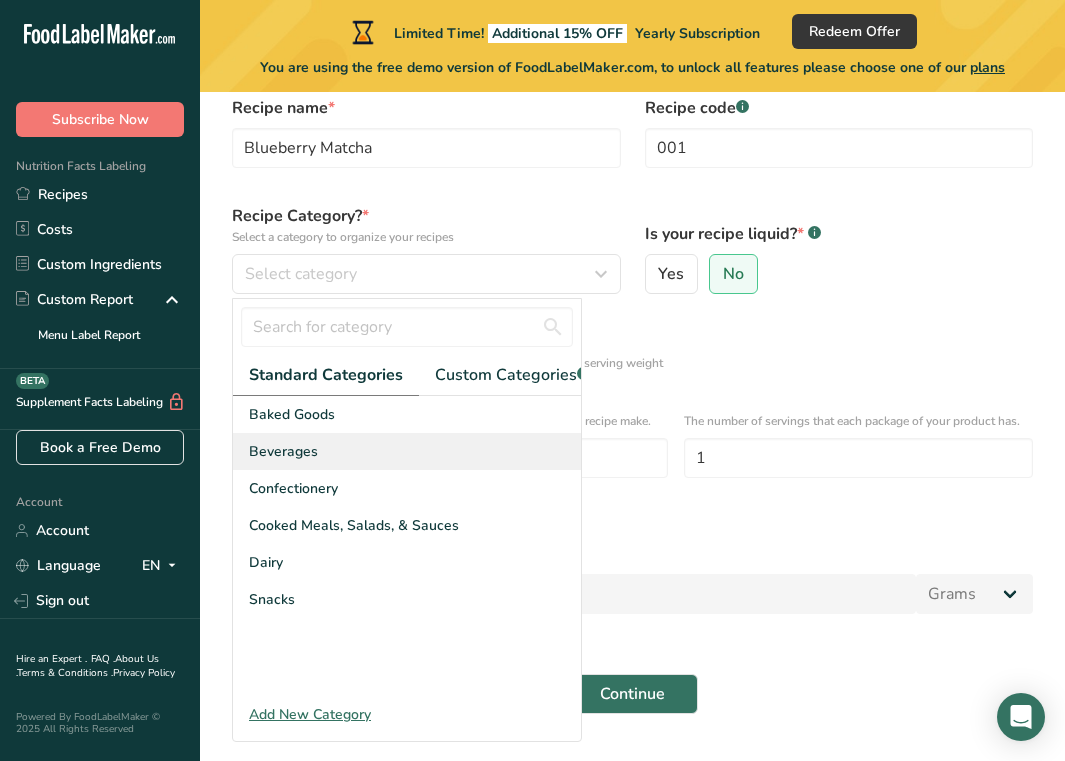 click on "Beverages" at bounding box center (407, 451) 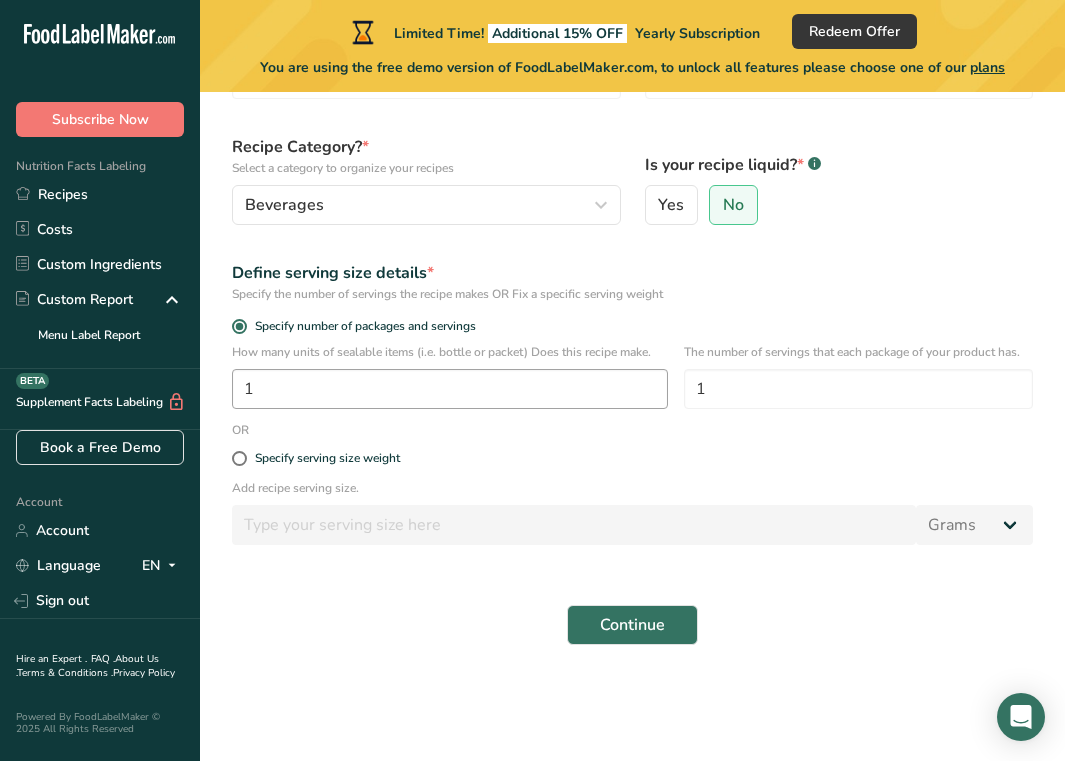 scroll, scrollTop: 174, scrollLeft: 0, axis: vertical 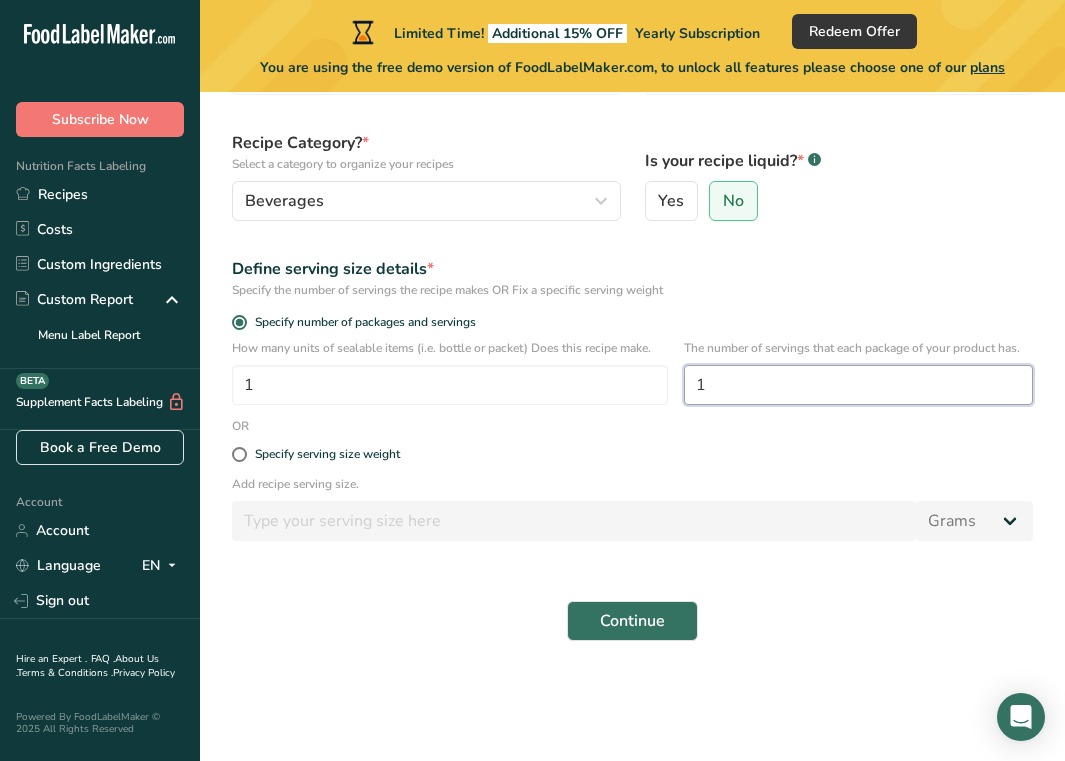 click on "1" at bounding box center (858, 385) 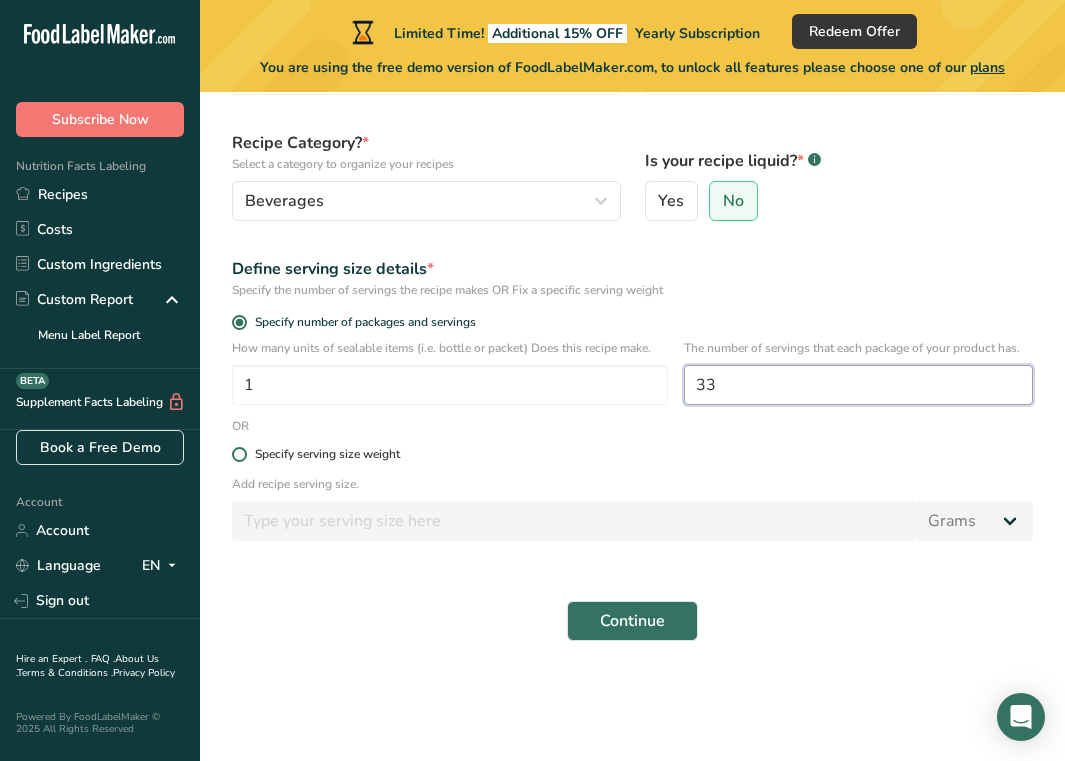 type on "33" 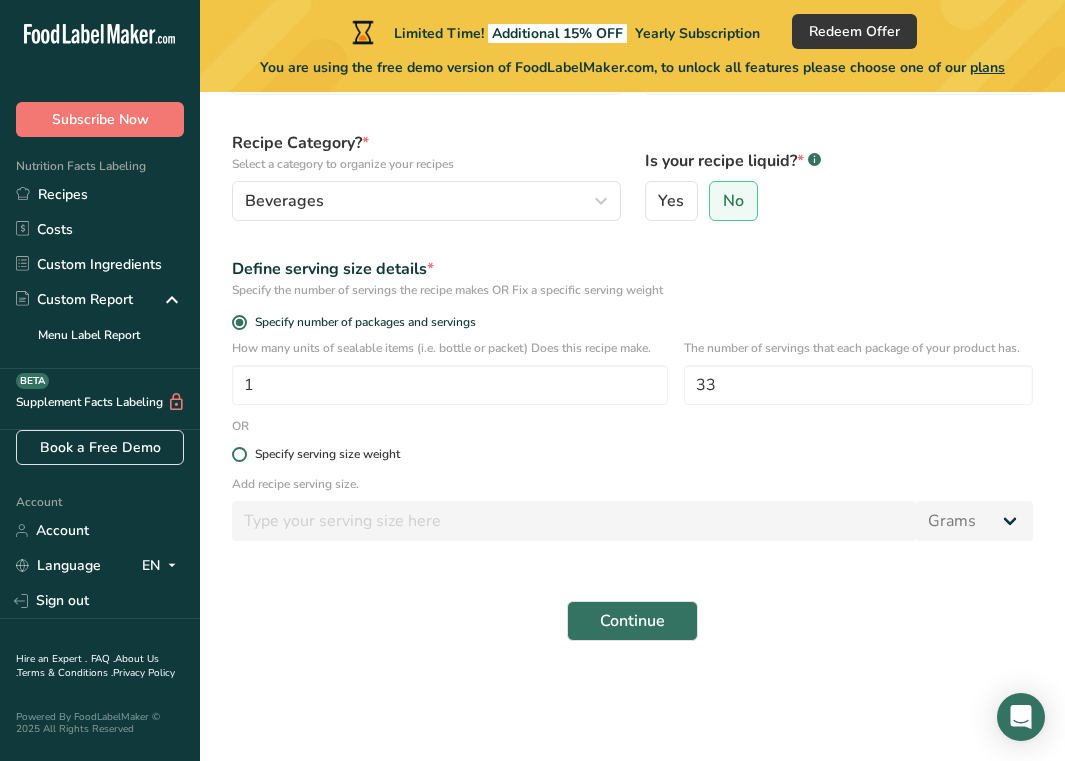 click on "Specify serving size weight" at bounding box center (327, 454) 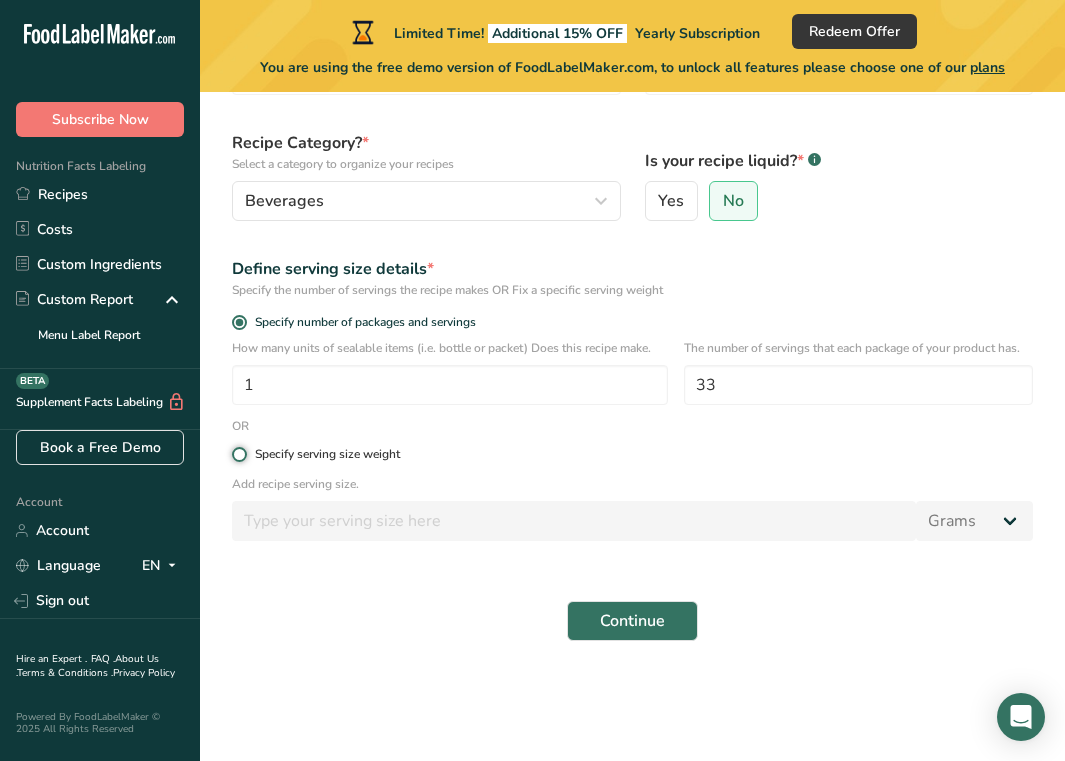 click on "Specify serving size weight" at bounding box center (238, 454) 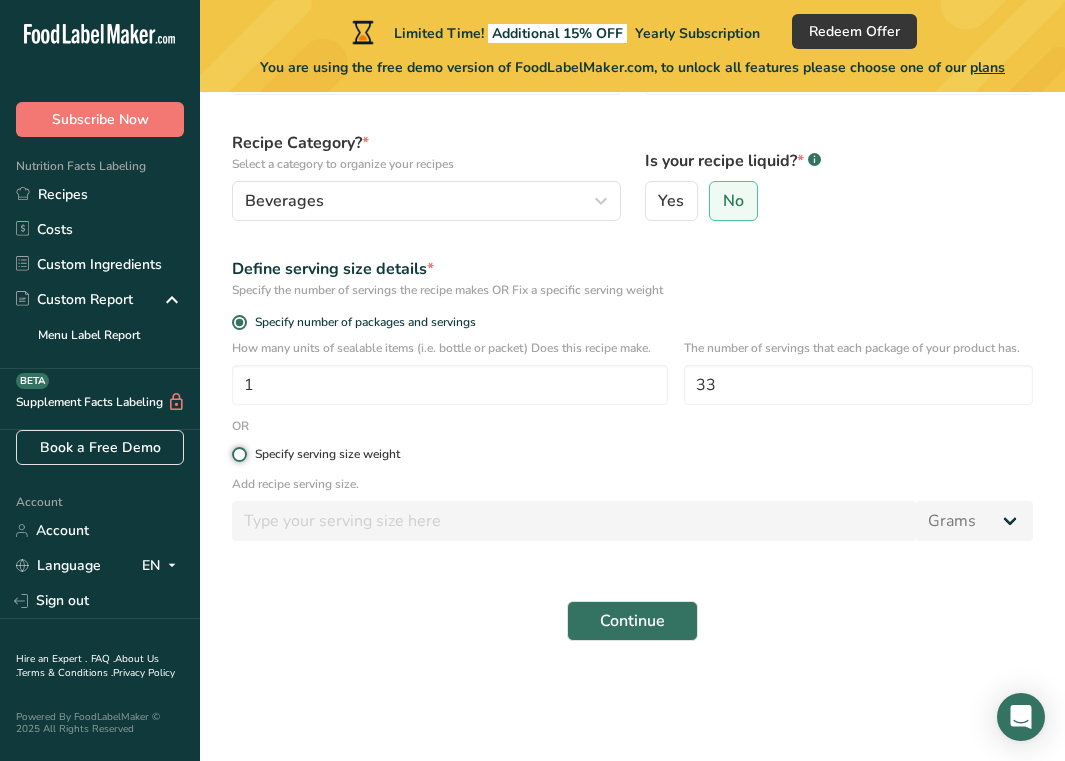 radio on "true" 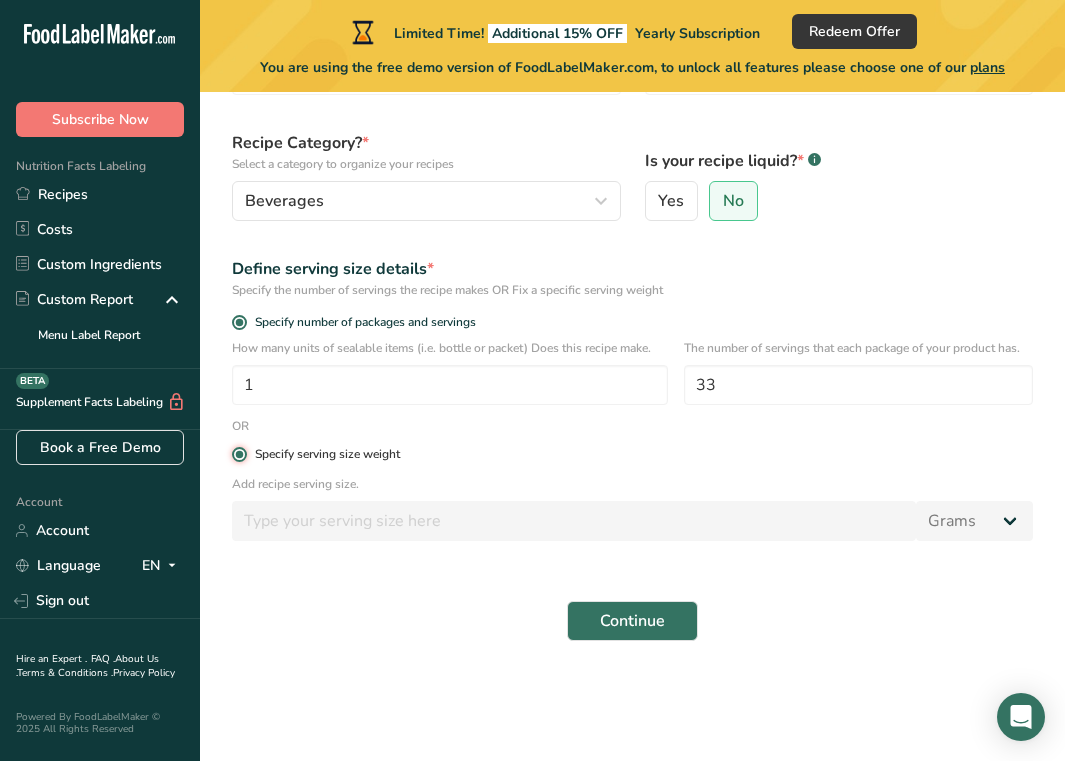 radio on "false" 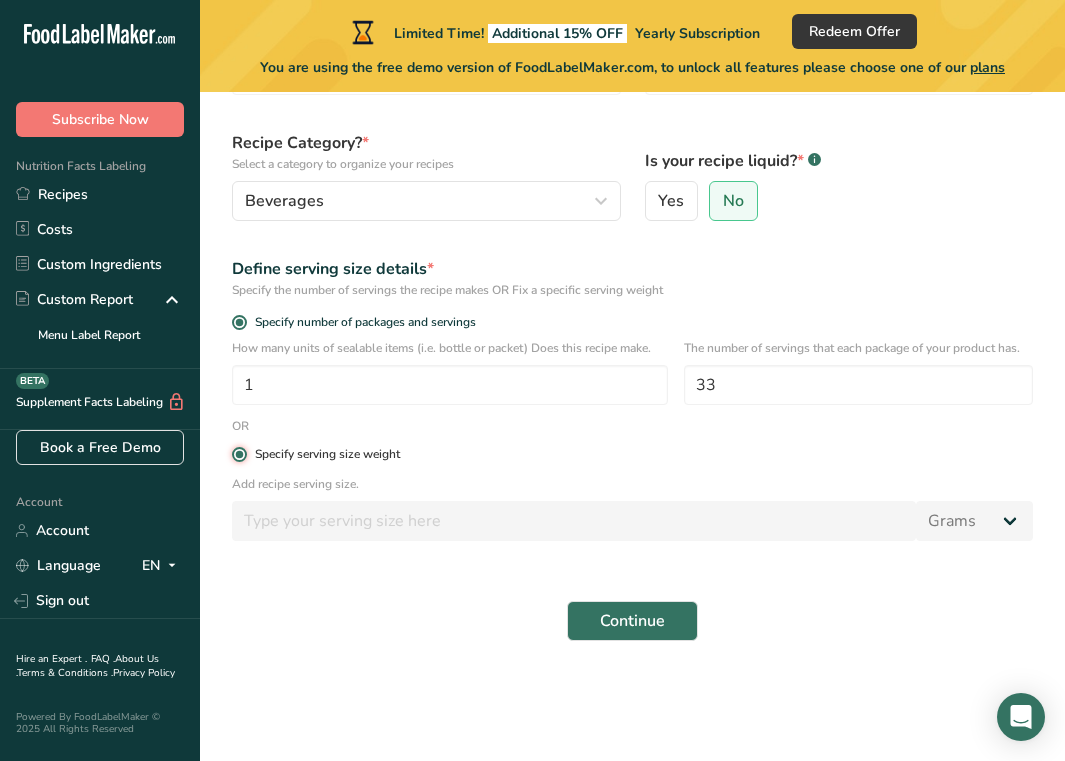 type 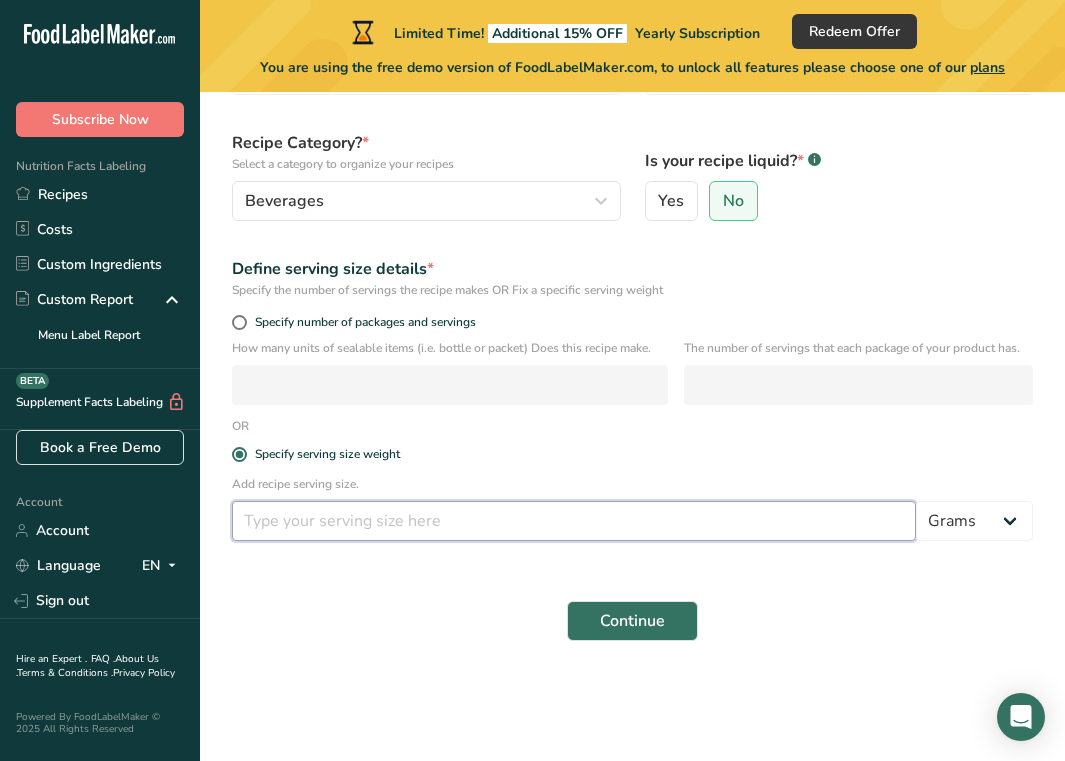 click at bounding box center (574, 521) 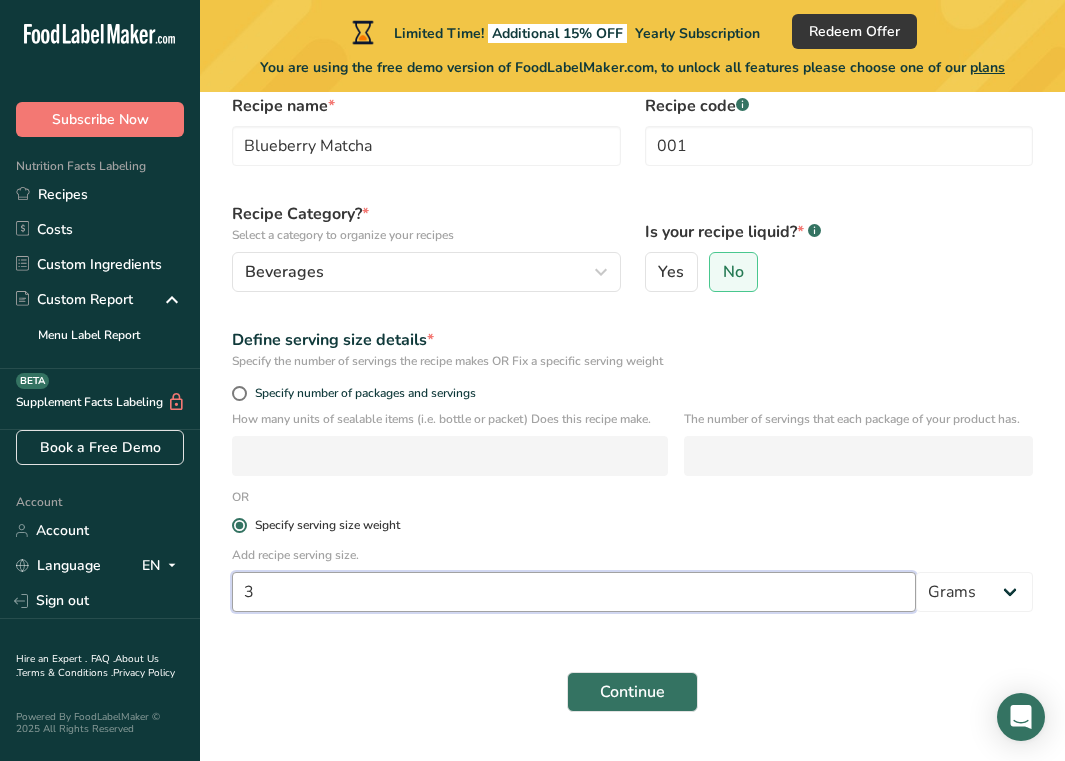 scroll, scrollTop: 174, scrollLeft: 0, axis: vertical 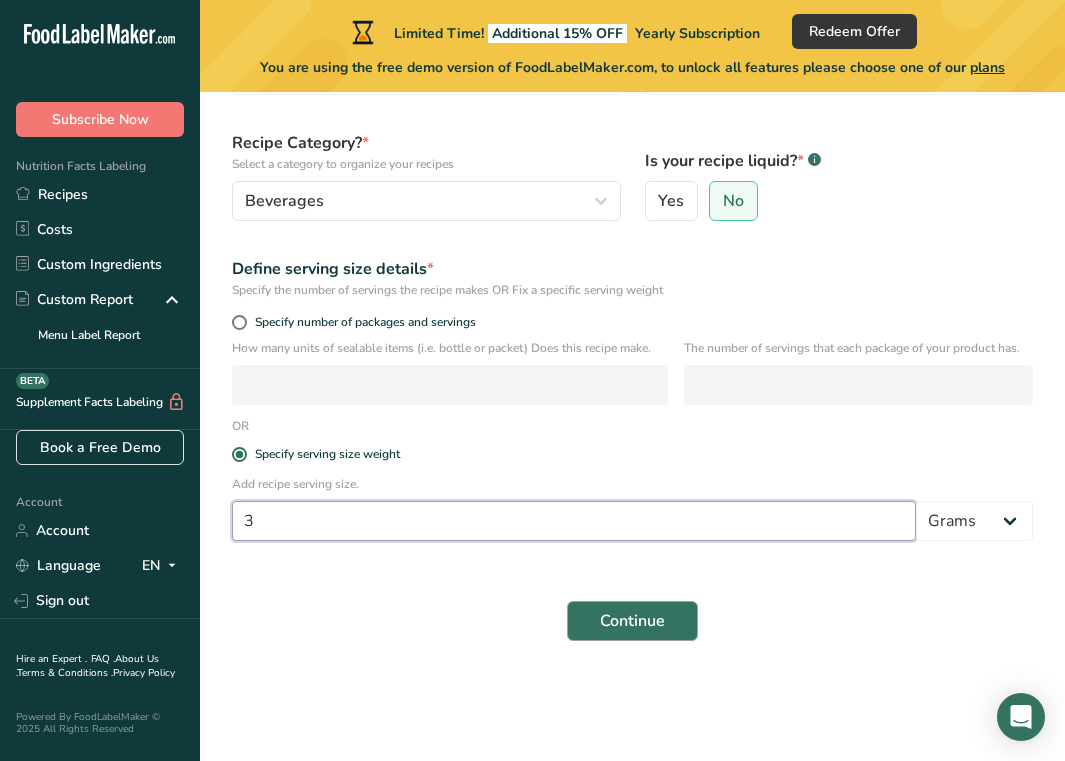 type on "3" 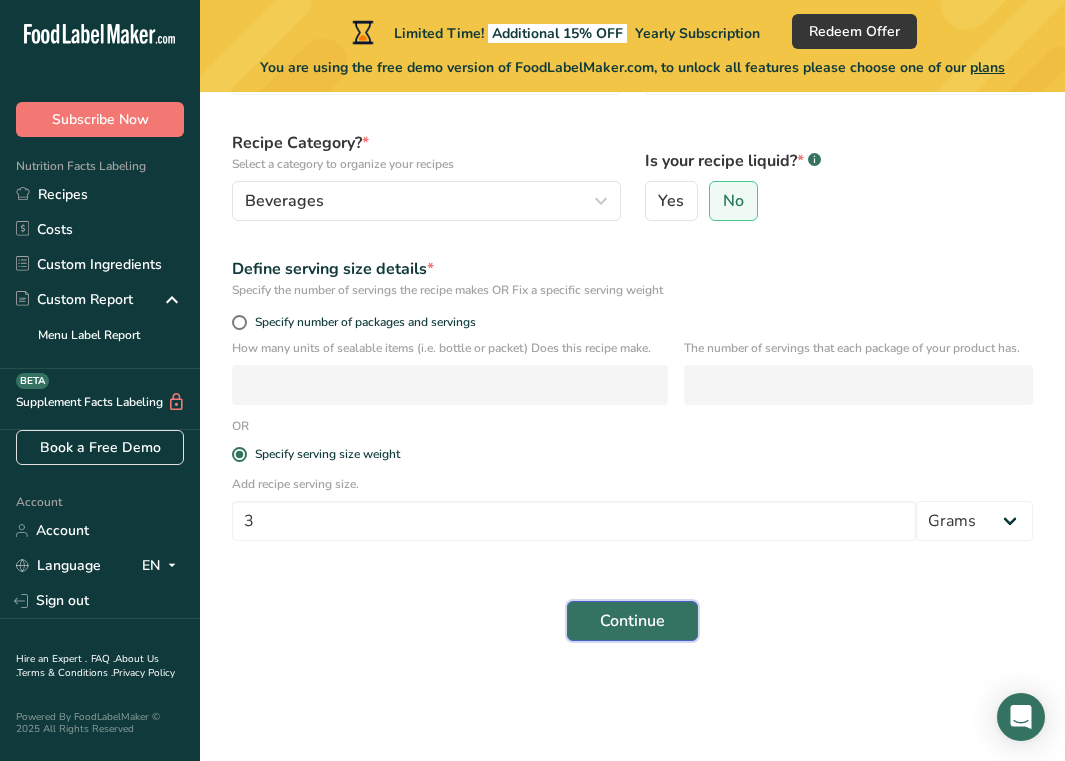 click on "Continue" at bounding box center (632, 621) 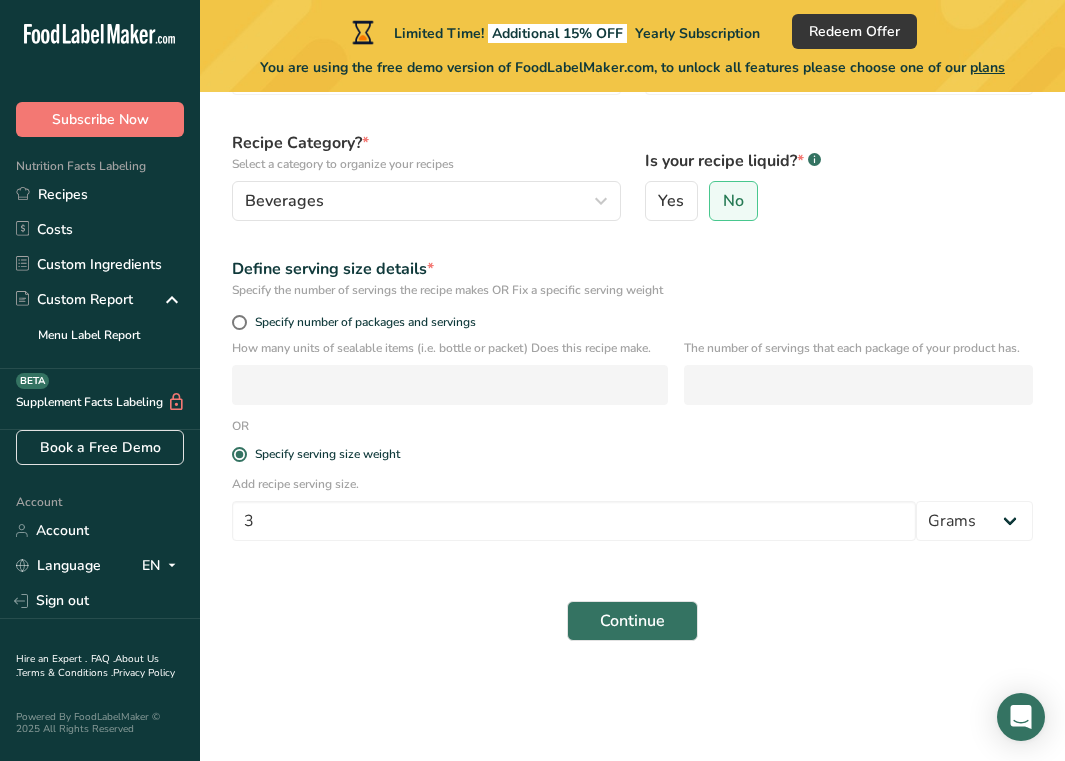 click 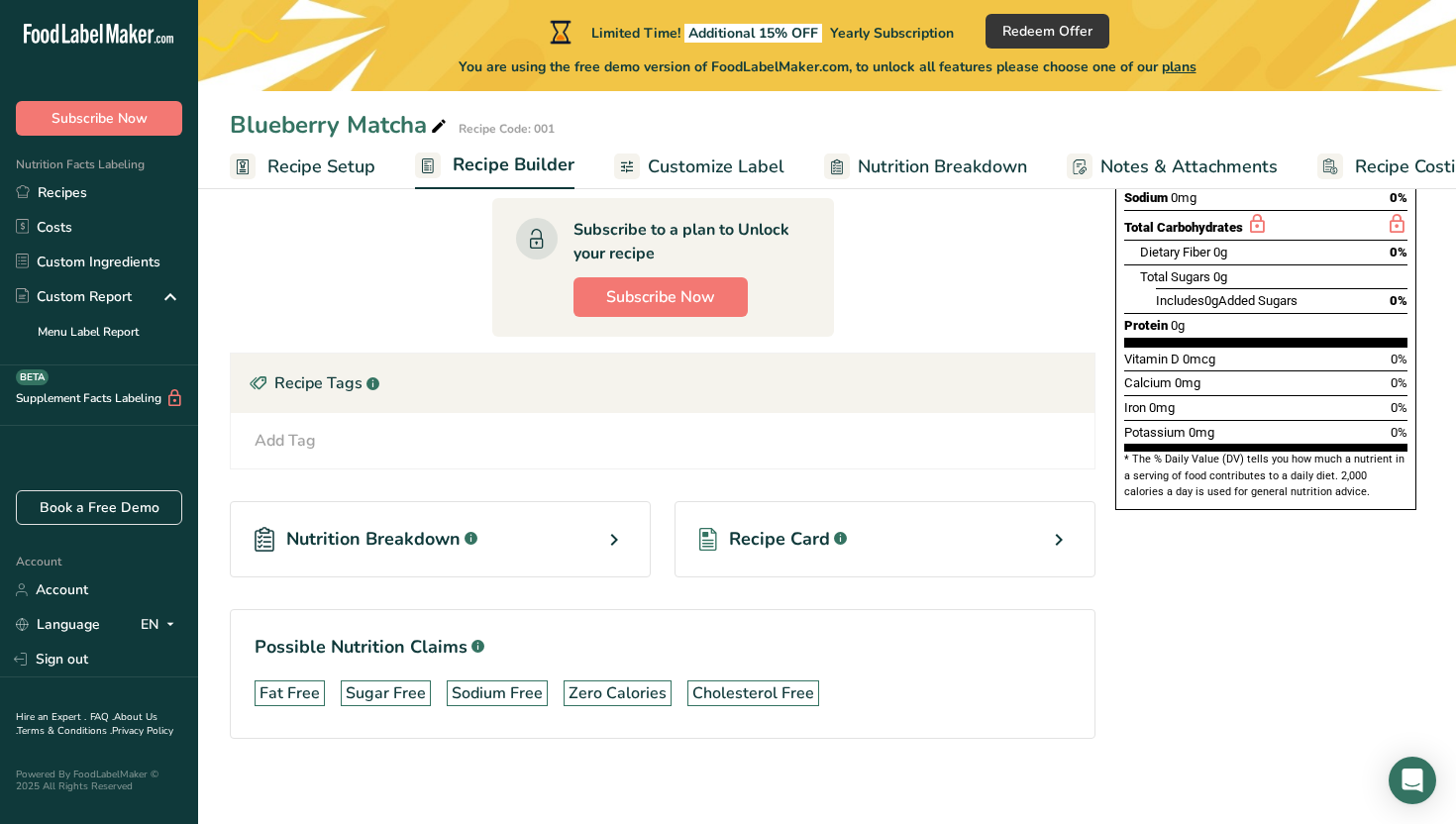 scroll, scrollTop: 419, scrollLeft: 0, axis: vertical 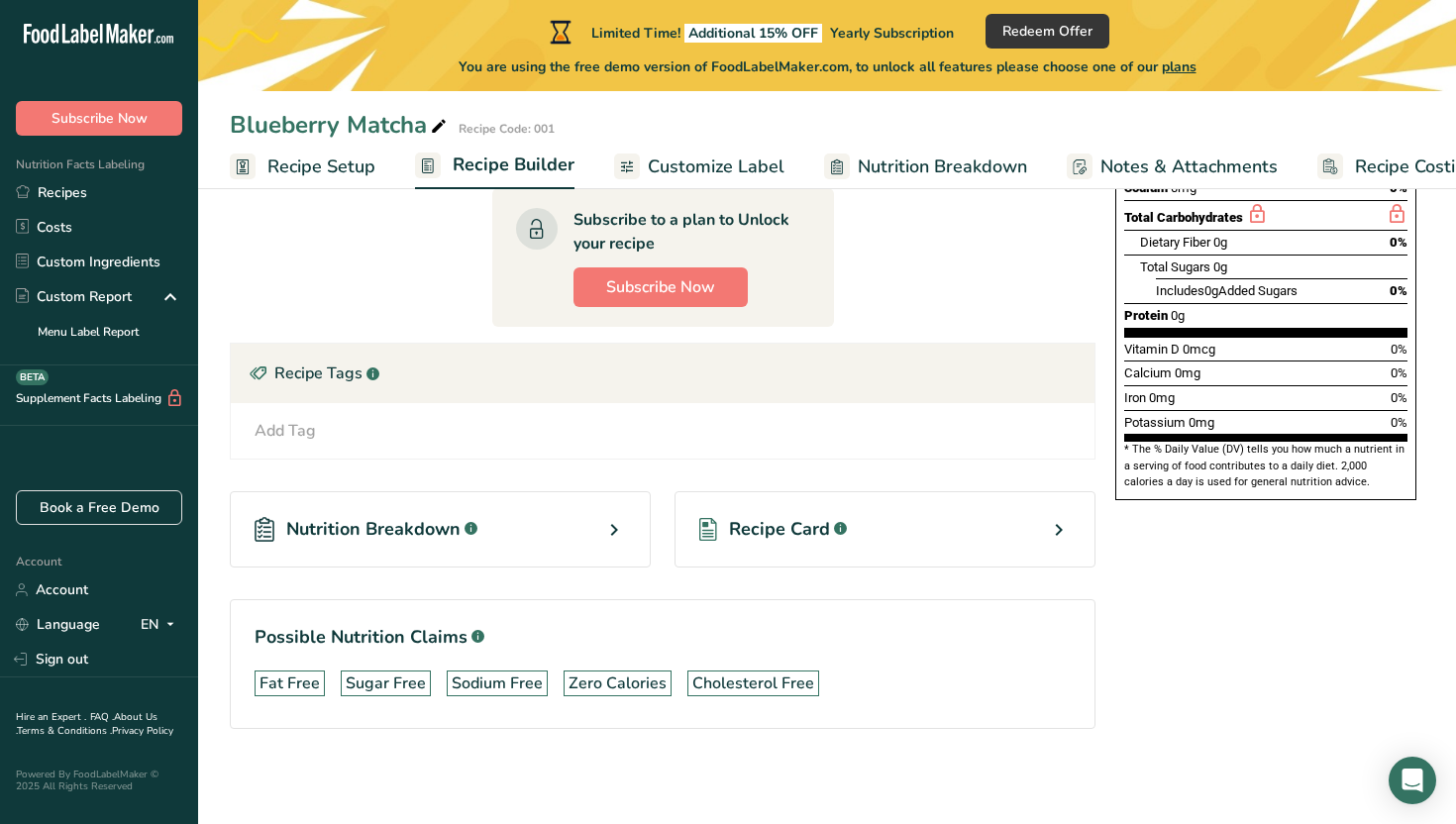 click on "Nutrition Breakdown
.a-a{fill:#347362;}.b-a{fill:#fff;}" at bounding box center [440, 529] 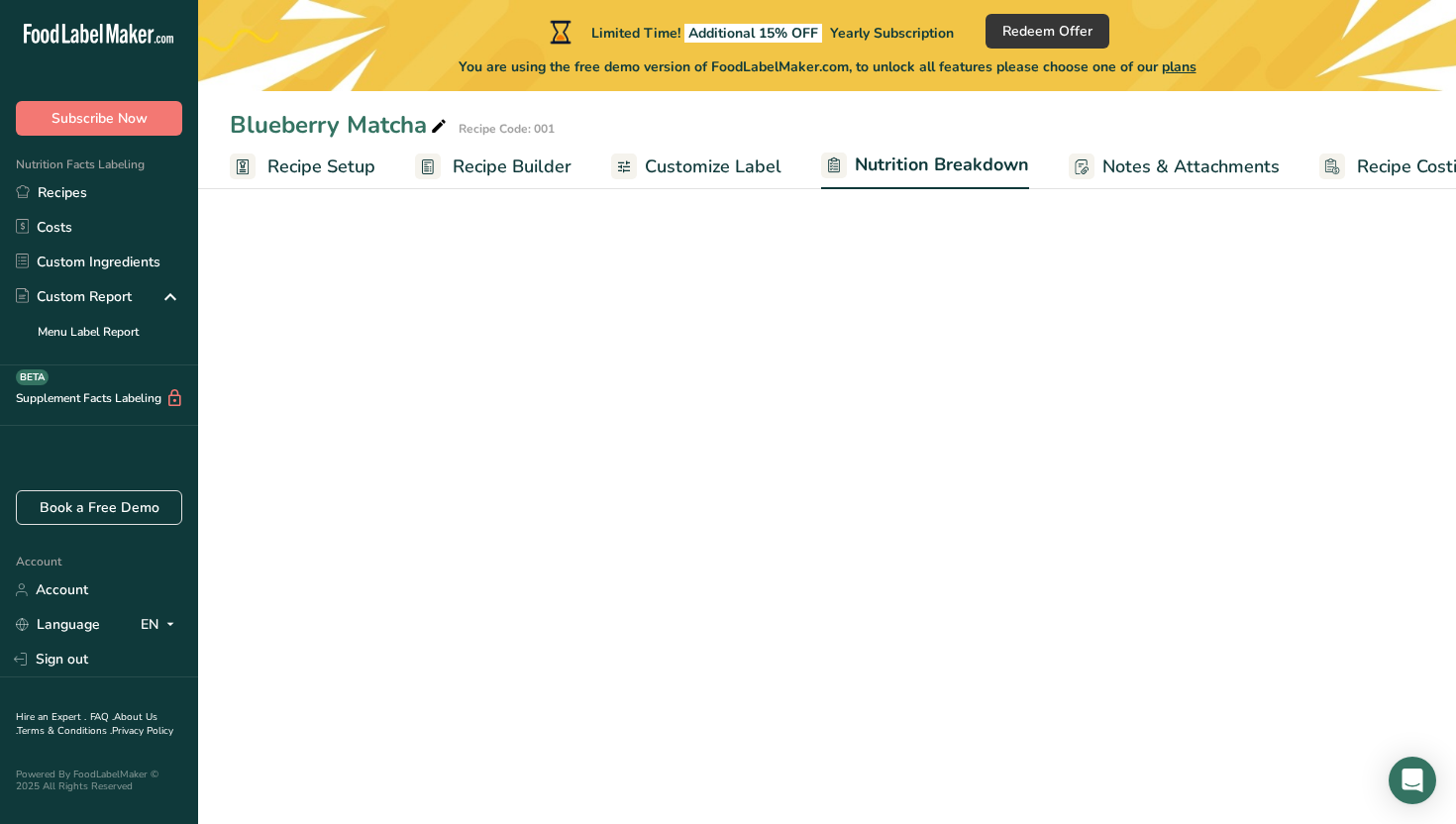 select on "Calories" 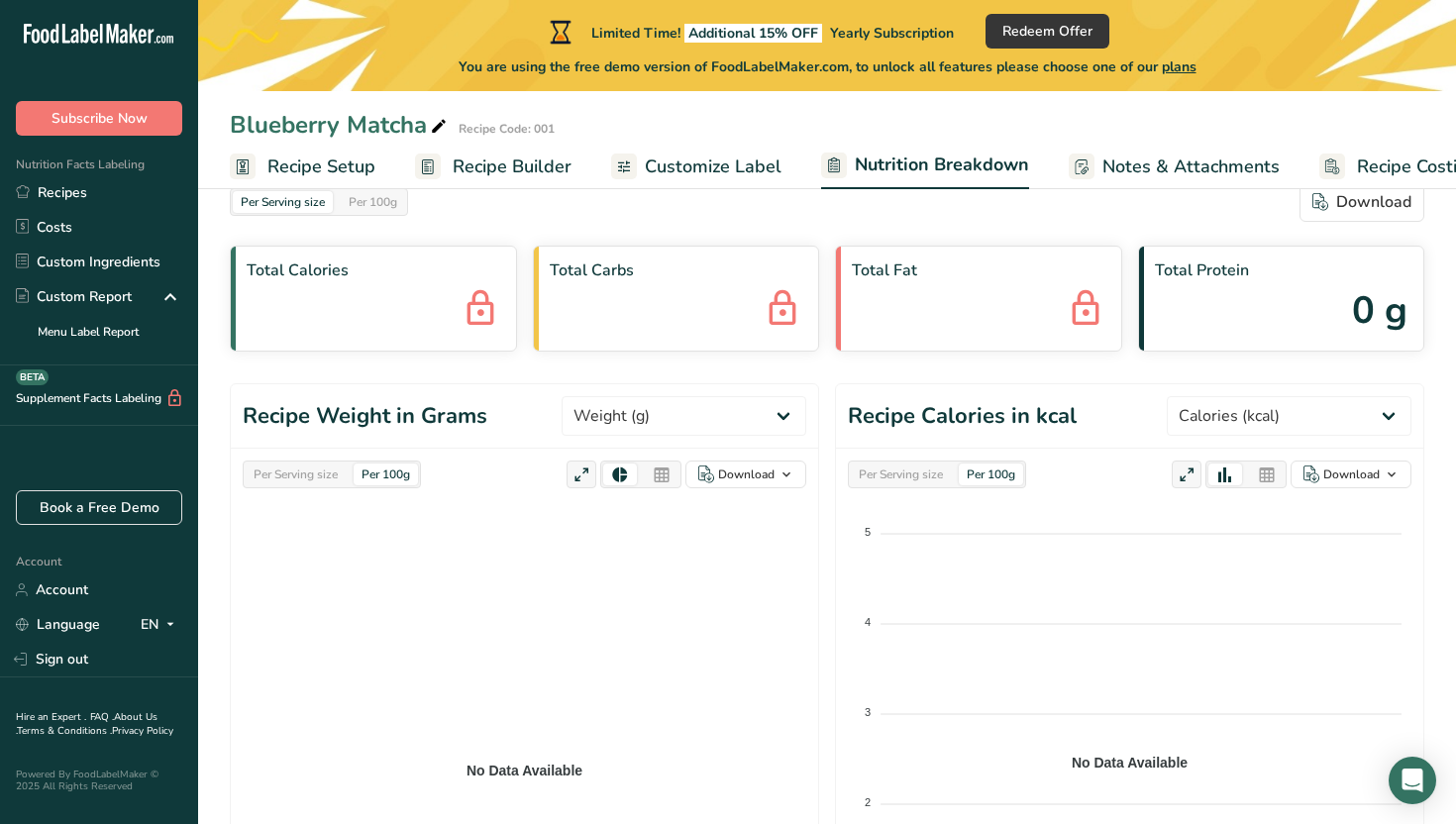 scroll, scrollTop: 0, scrollLeft: 0, axis: both 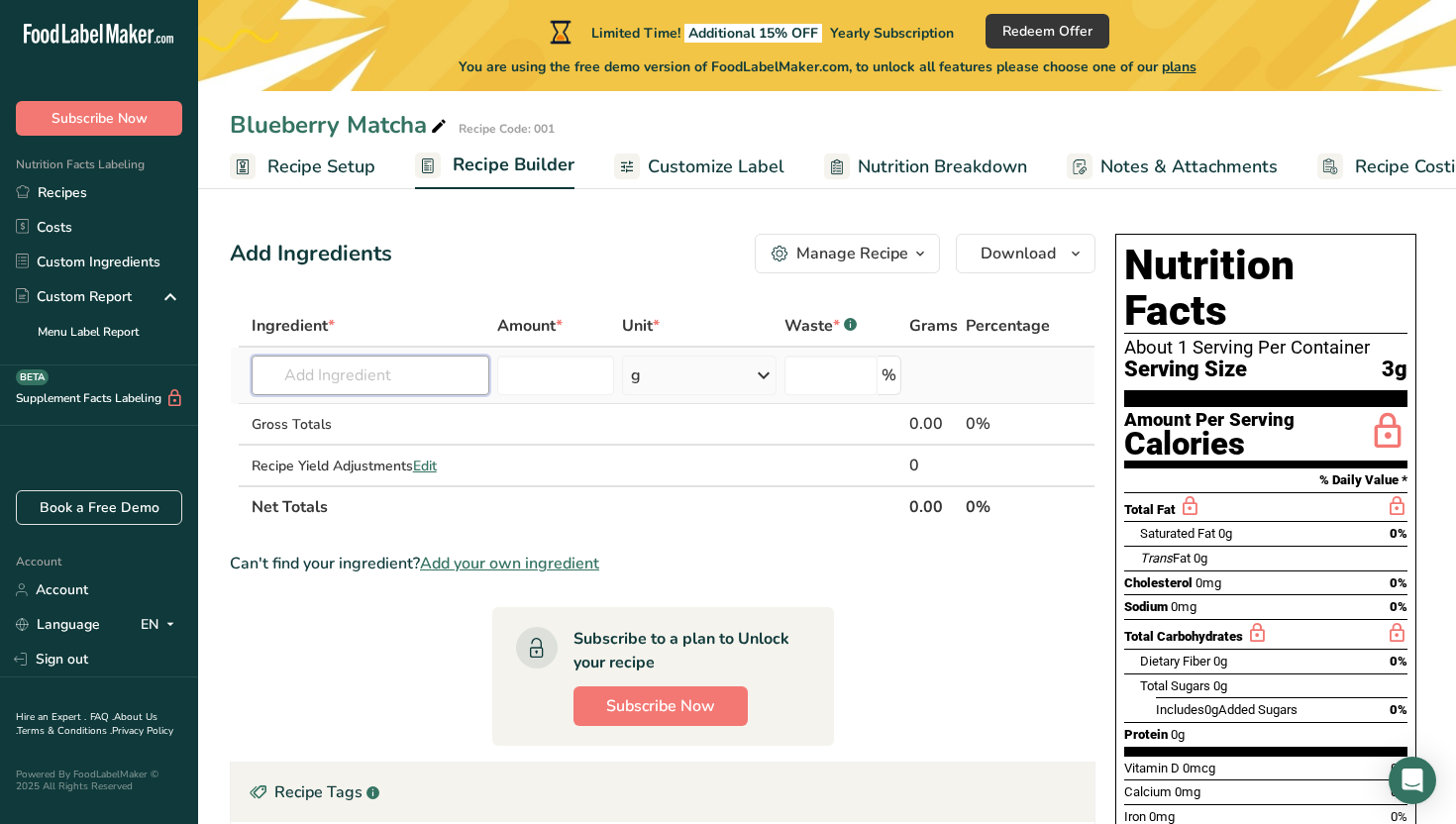 click at bounding box center [370, 375] 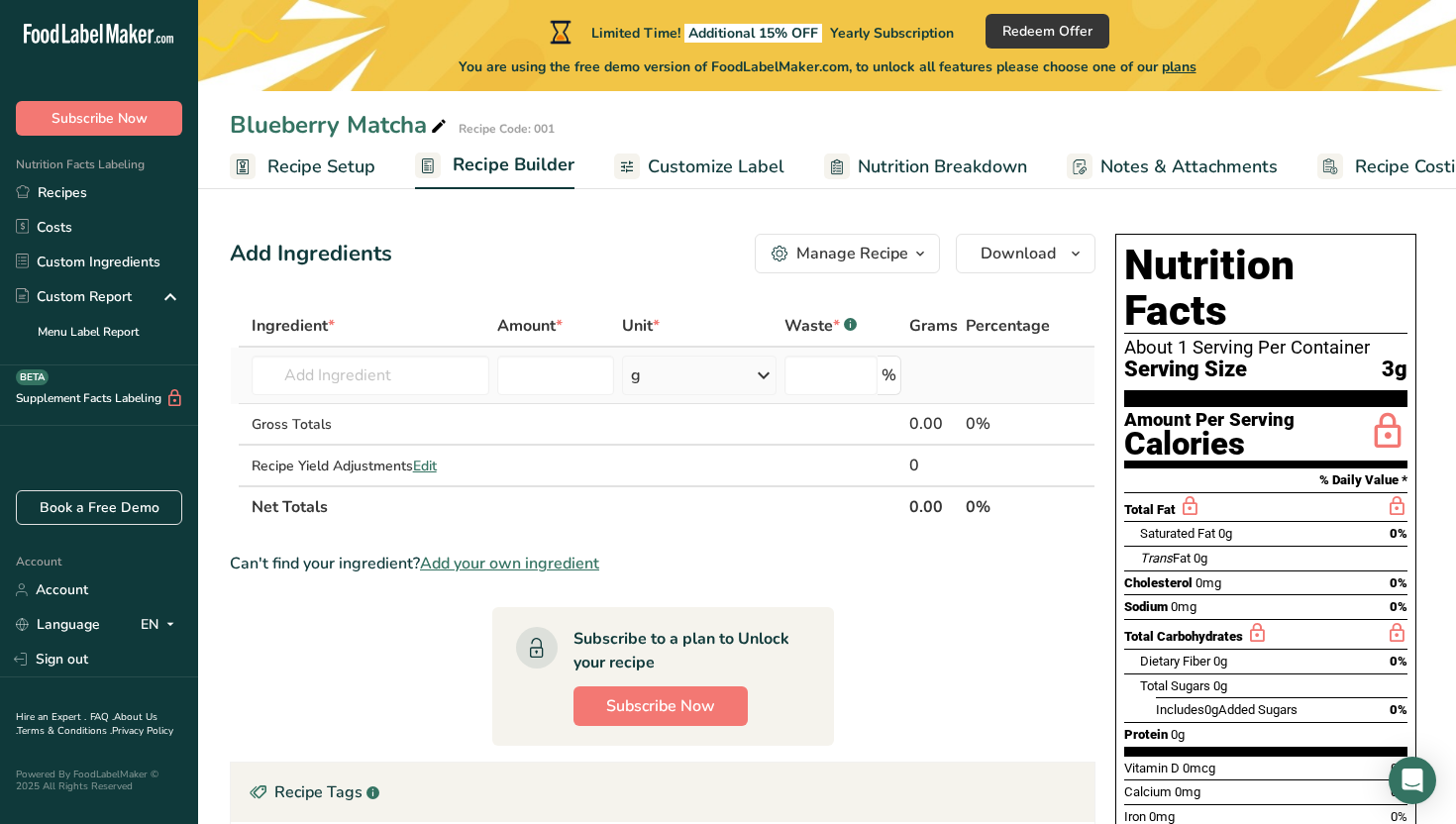 click at bounding box center [556, 375] 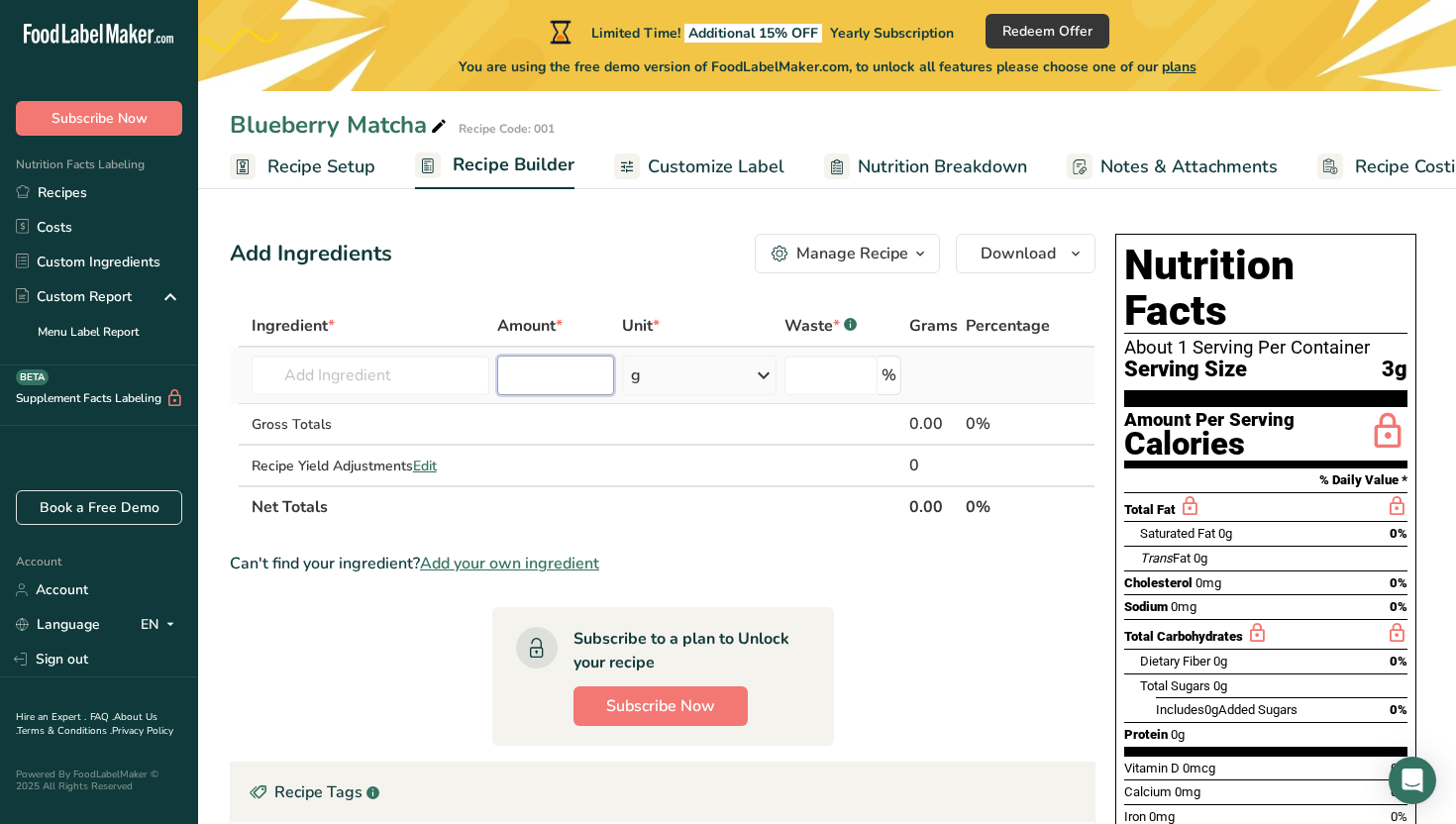 click at bounding box center [556, 375] 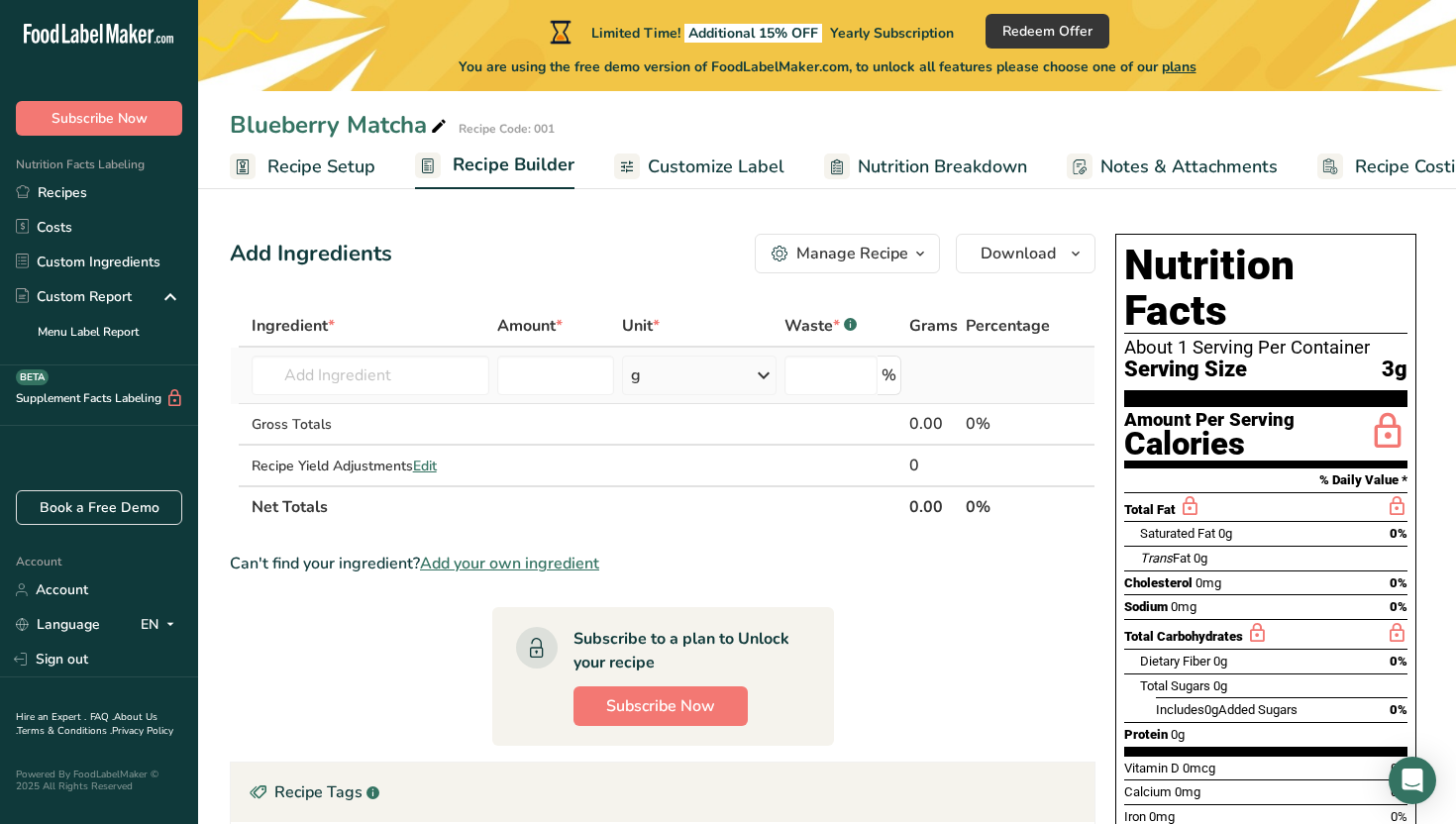 click on "g" at bounding box center (699, 375) 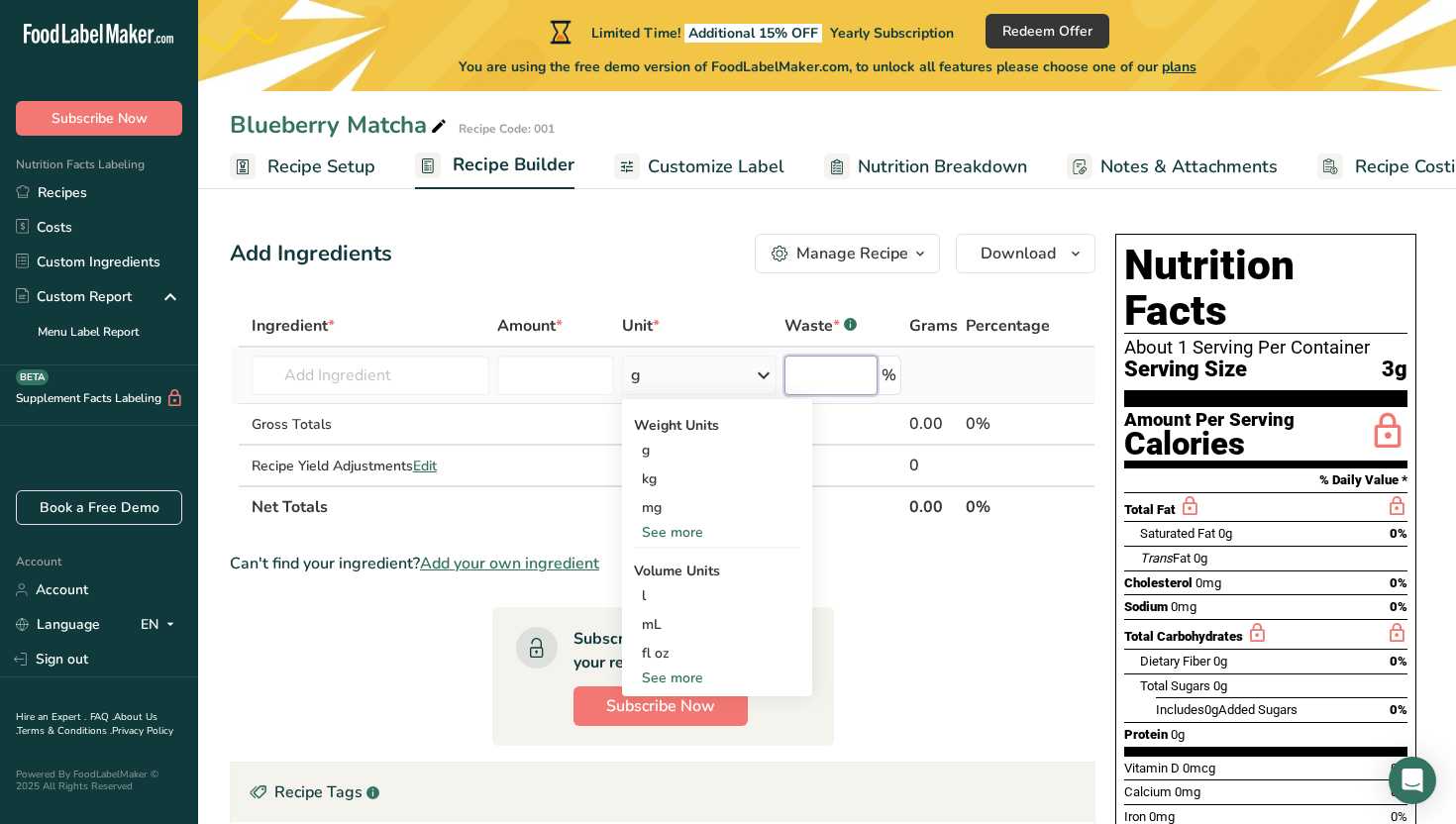 click at bounding box center (831, 375) 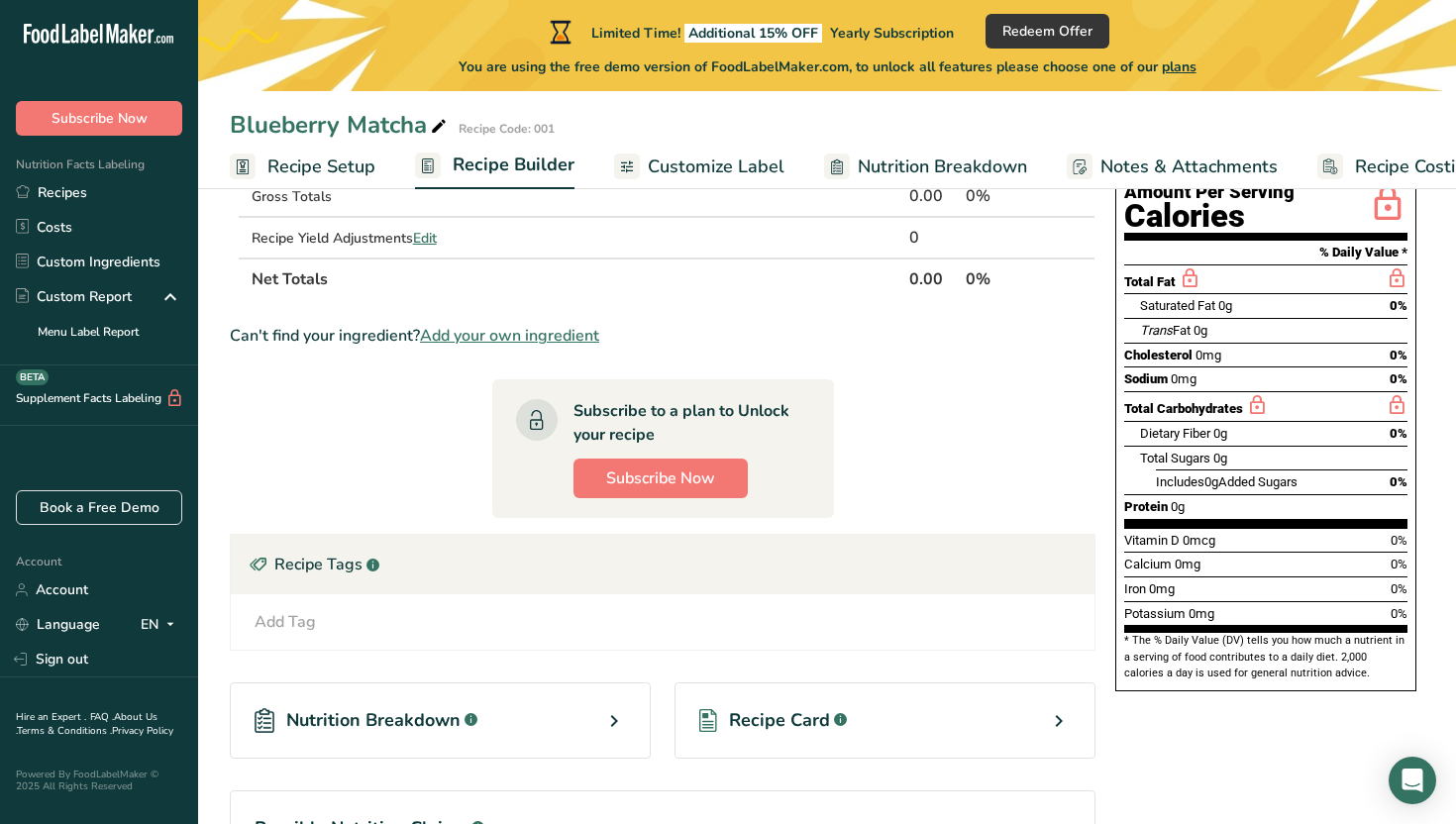 scroll, scrollTop: 233, scrollLeft: 0, axis: vertical 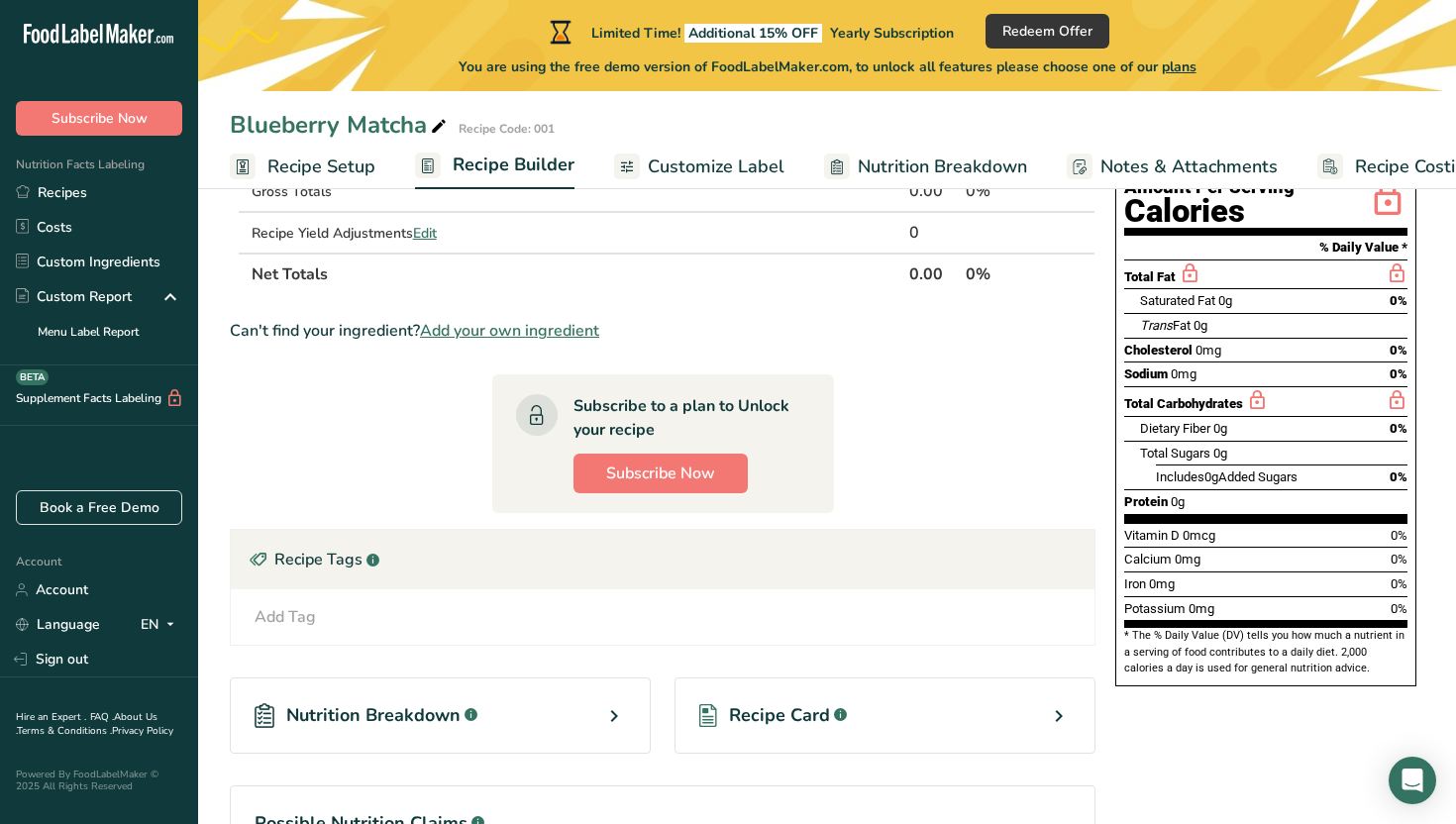 click on "Ingredient *
Amount *
Unit *
Waste *   .a-a{fill:#347362;}.b-a{fill:#fff;}          Grams
Percentage
Almond flour
1211
Milk, whole, 3.25% milkfat, without added vitamin A and vitamin D
23601
Beef, tenderloin, steak, separable lean only, trimmed to 1/8" fat, all grades, raw
13000
Beef, grass-fed, strip steaks, lean only, raw
13498
Beef, ground, 70% lean meat / 30% fat, raw
See full Results
g
Weight Units
g
kg
mg
See more
Volume Units
l" at bounding box center [663, 509] 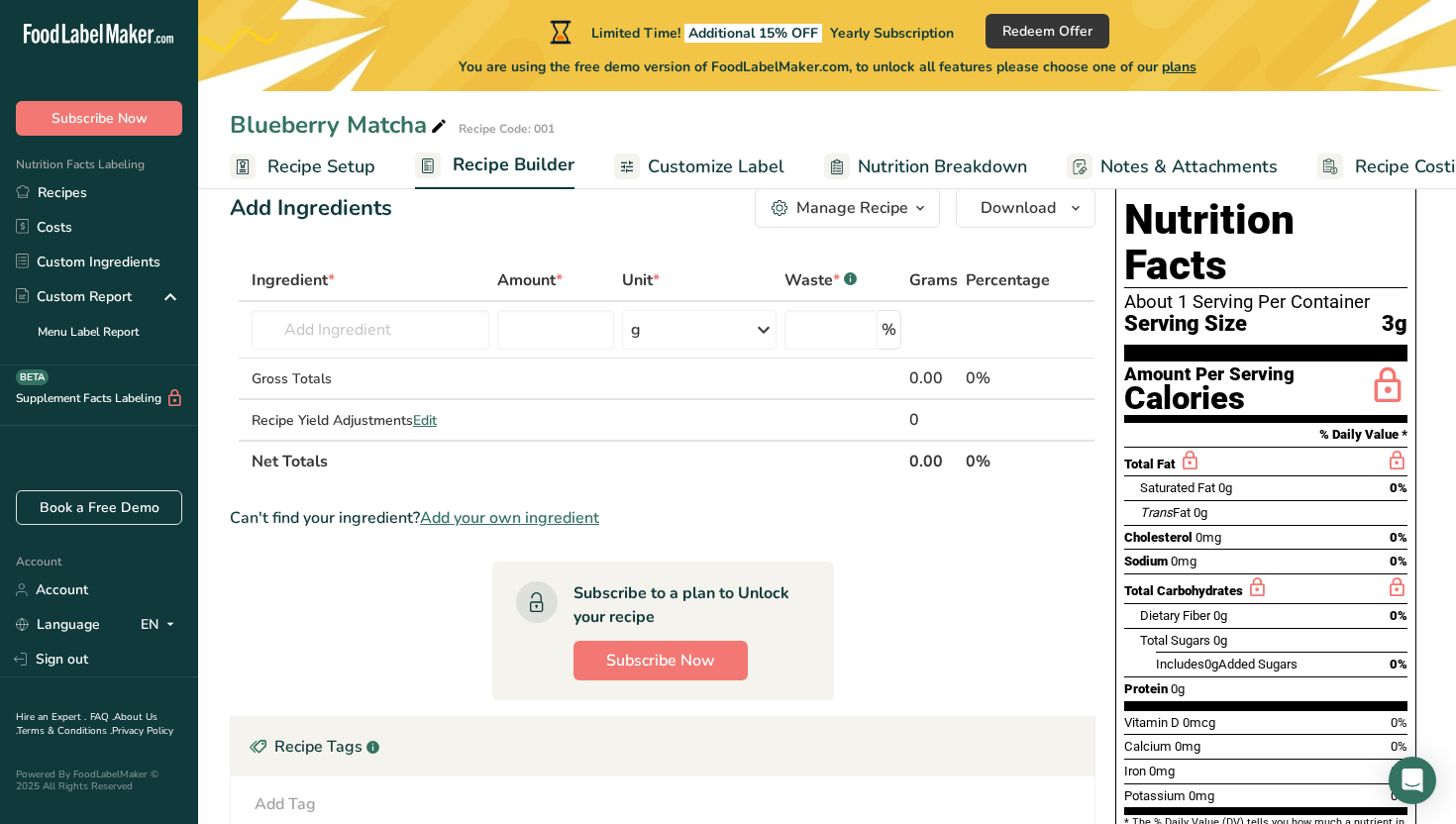 scroll, scrollTop: 0, scrollLeft: 0, axis: both 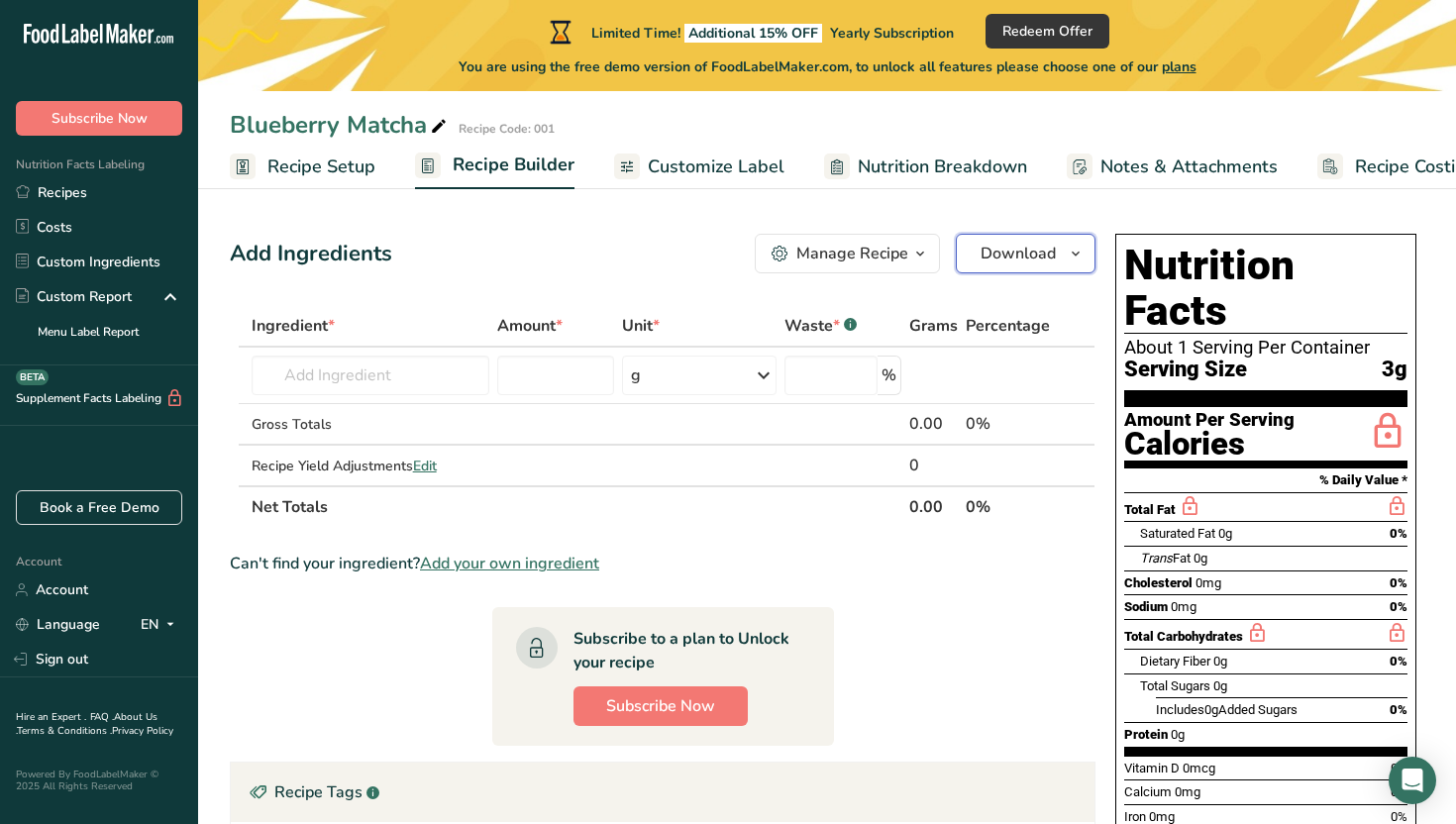 click on "Download" at bounding box center (1018, 254) 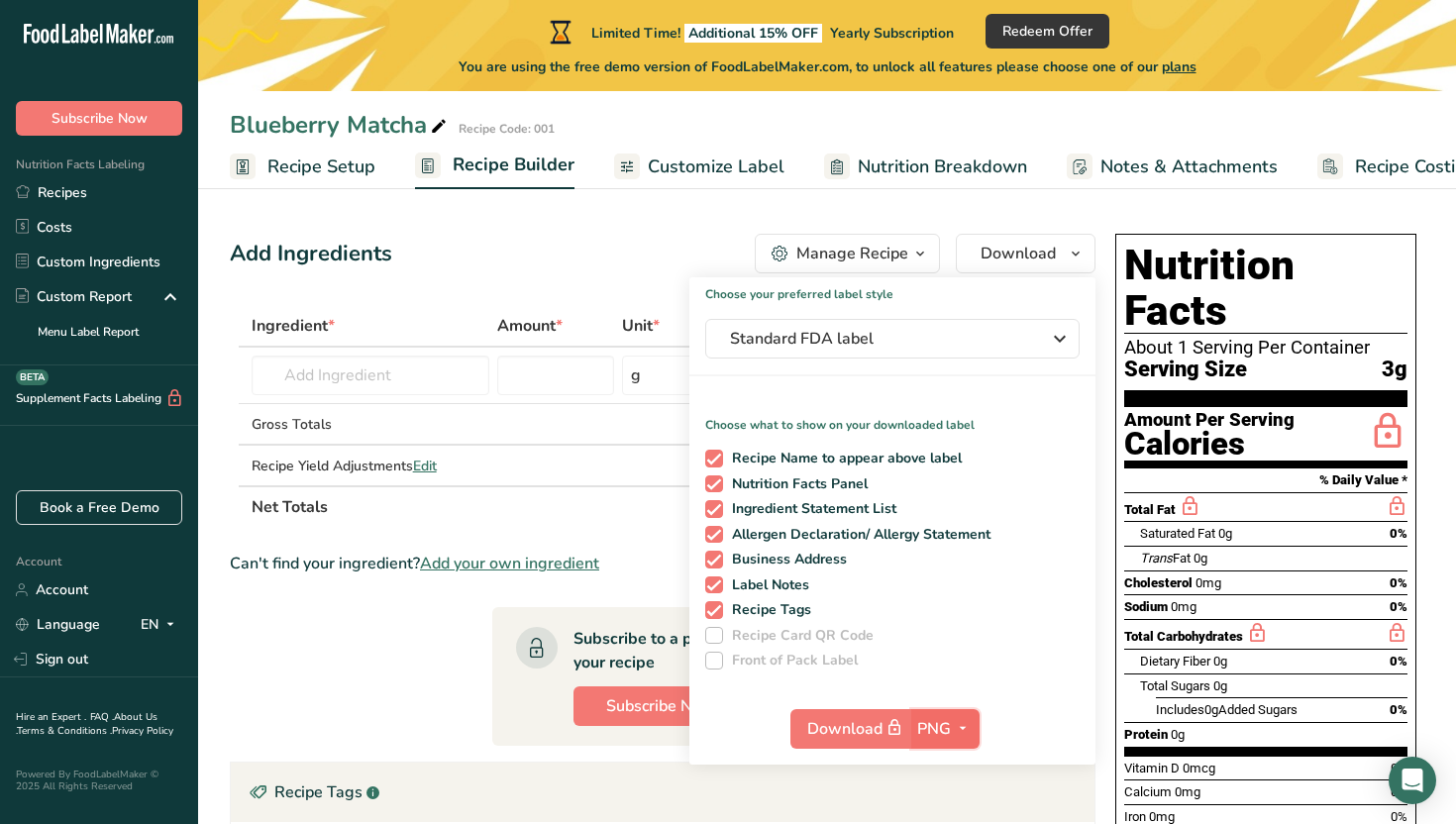 click on "PNG" at bounding box center (934, 729) 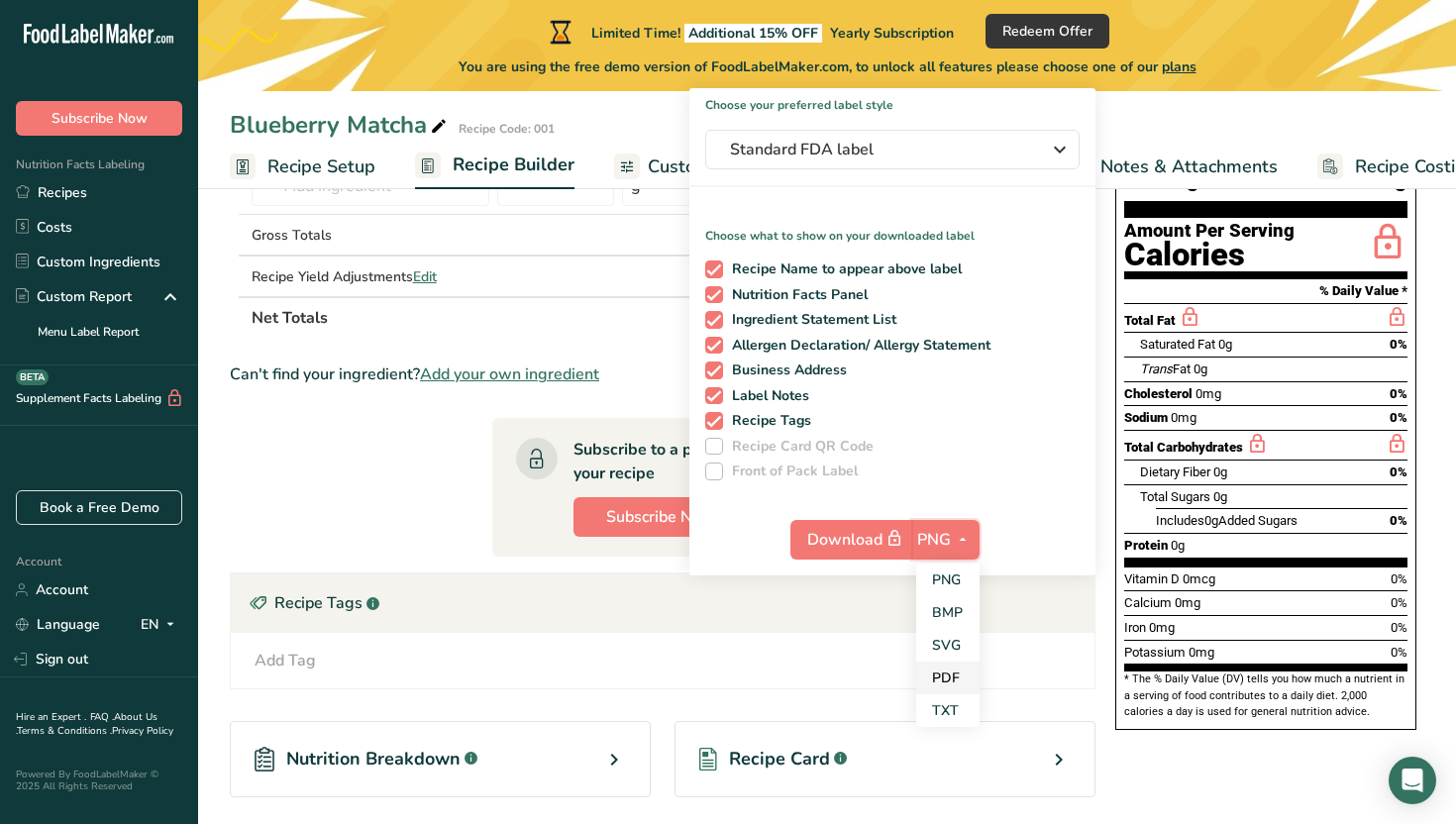 scroll, scrollTop: 192, scrollLeft: 0, axis: vertical 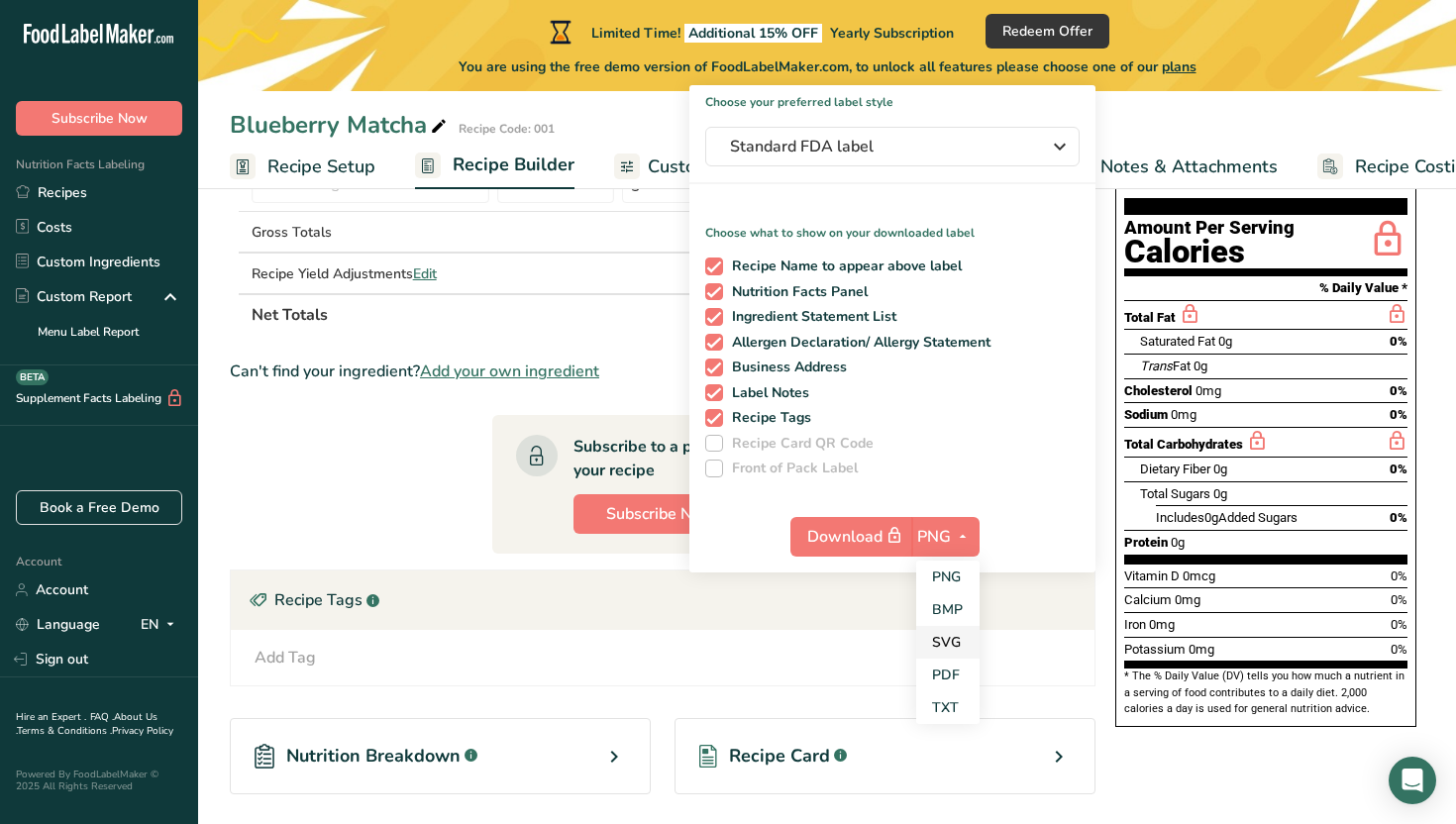 click on "SVG" at bounding box center (948, 642) 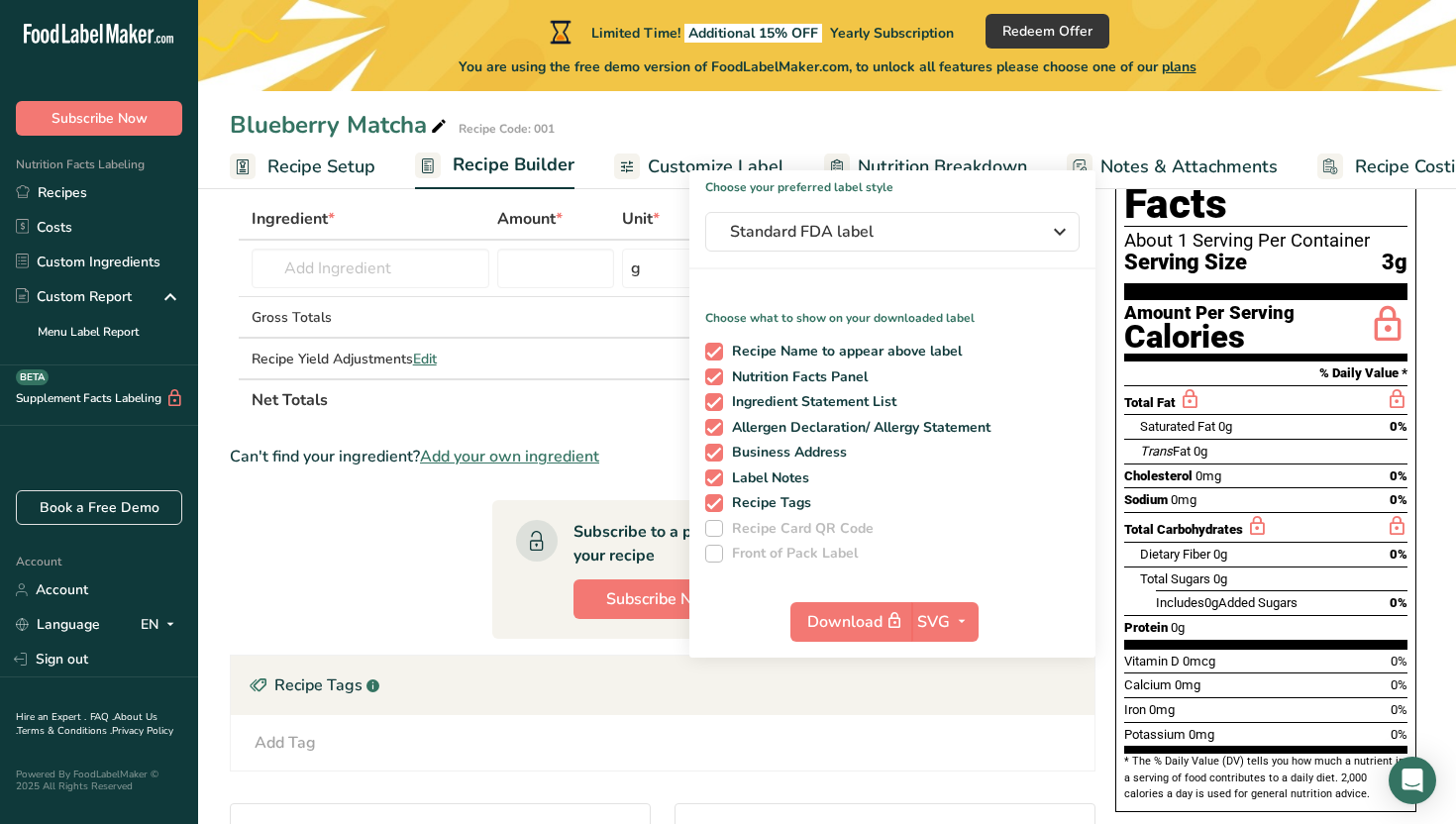 scroll, scrollTop: 0, scrollLeft: 0, axis: both 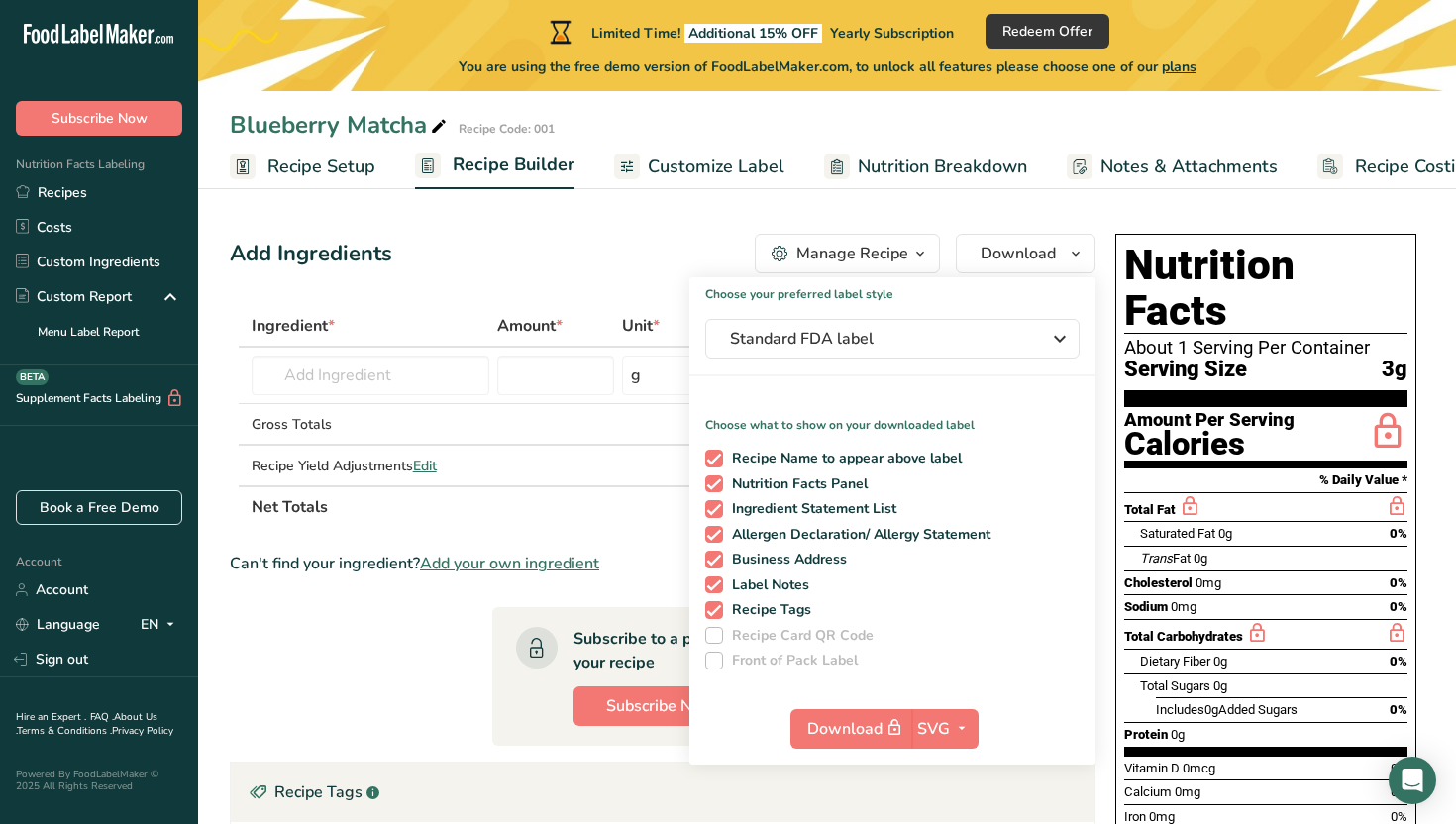 click on "Unit *" at bounding box center [699, 327] 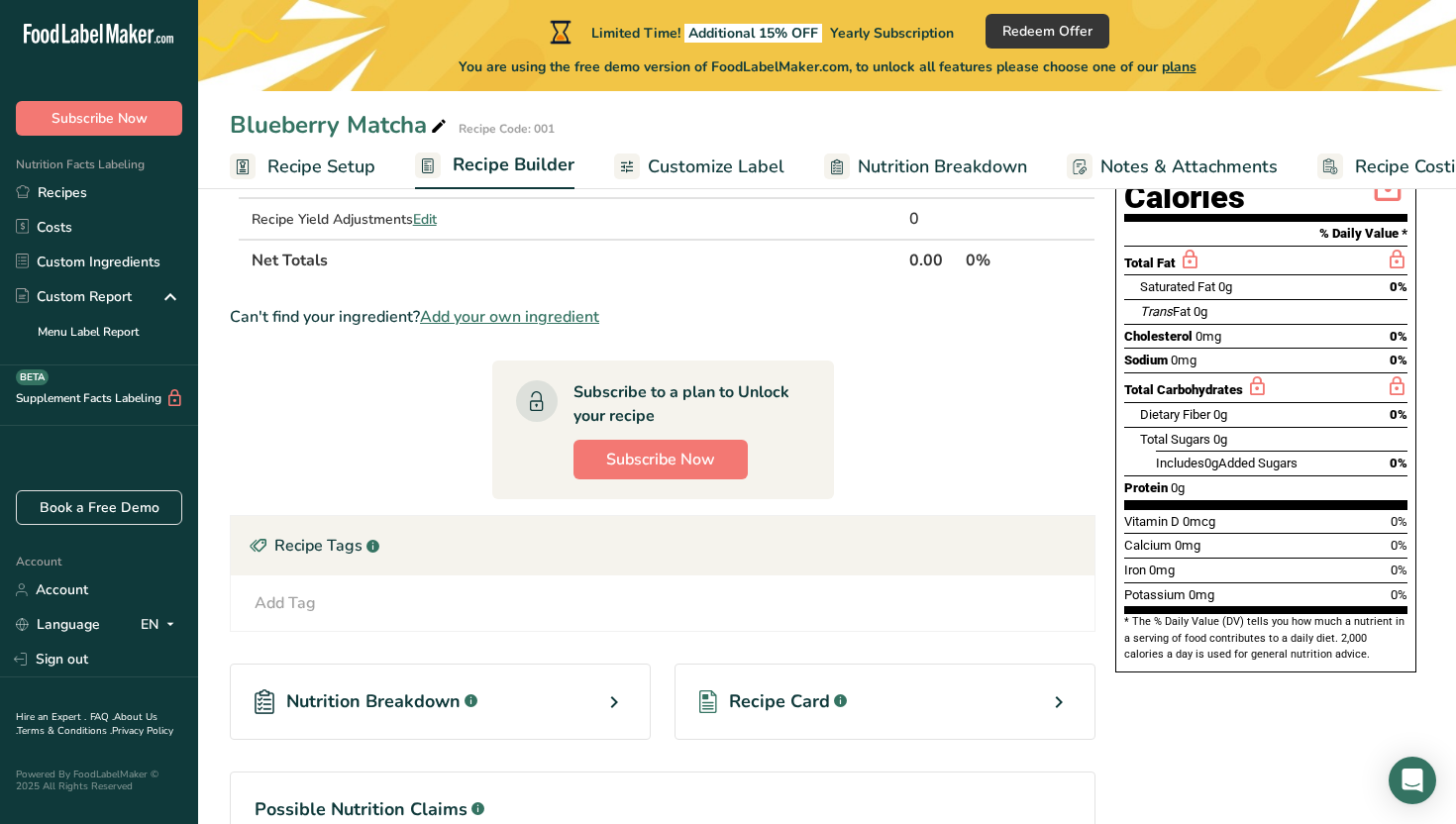 scroll, scrollTop: 249, scrollLeft: 0, axis: vertical 